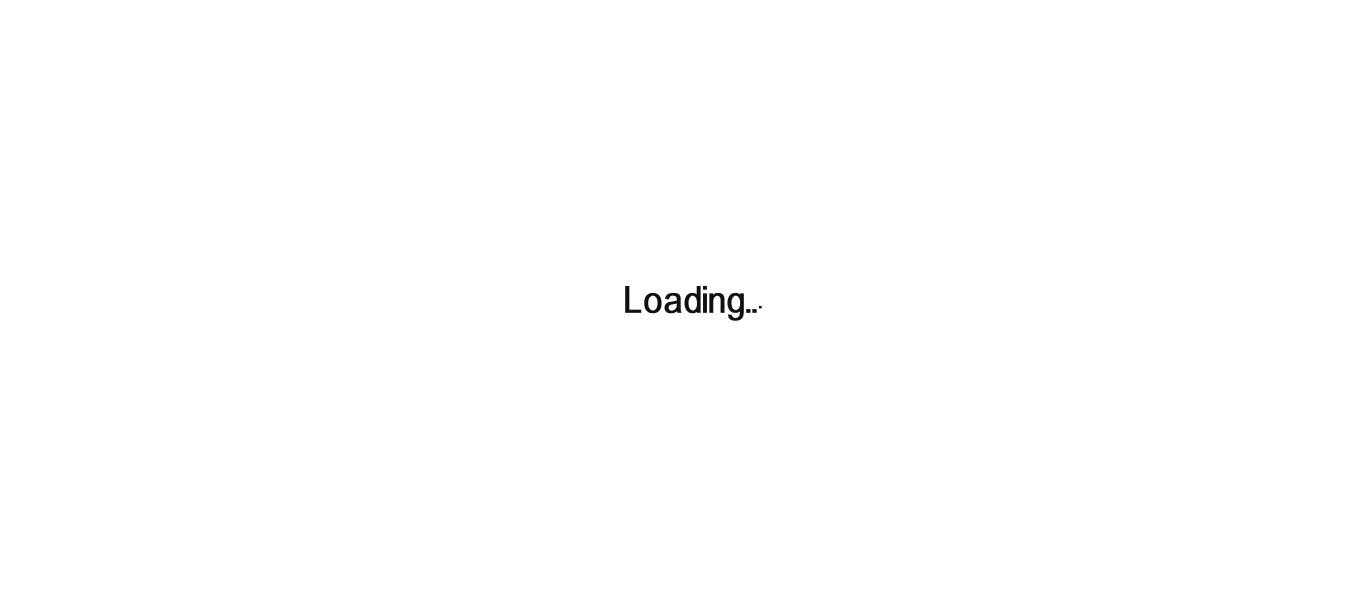 scroll, scrollTop: 0, scrollLeft: 0, axis: both 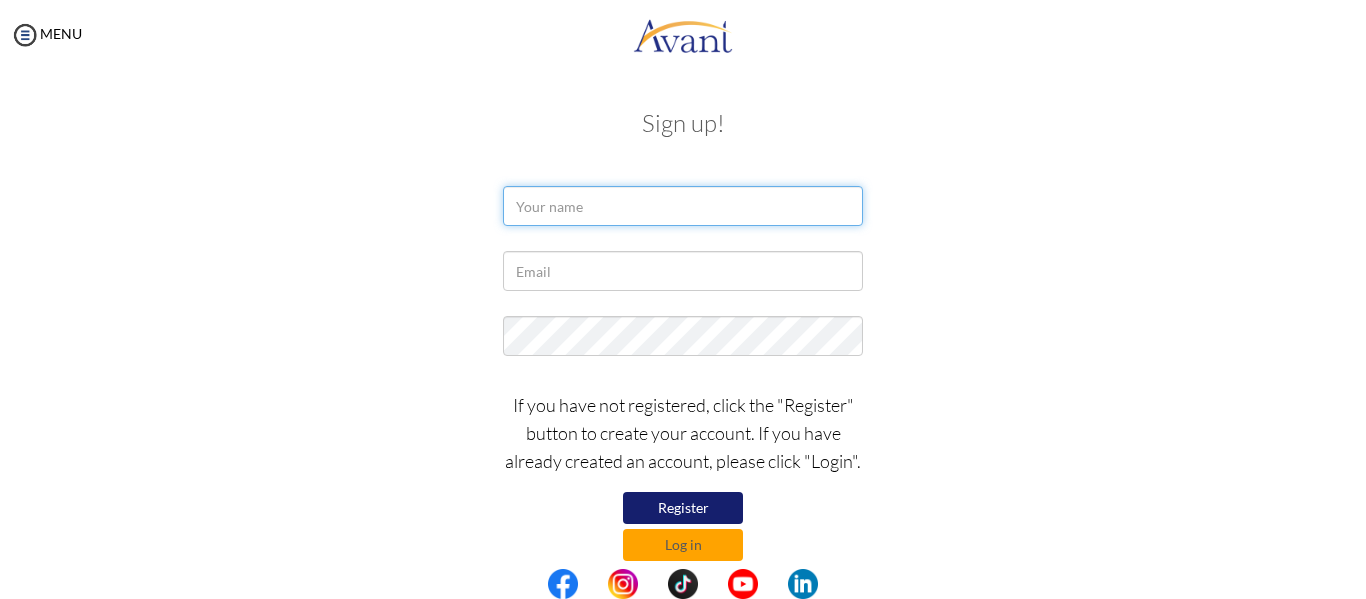 click at bounding box center [683, 206] 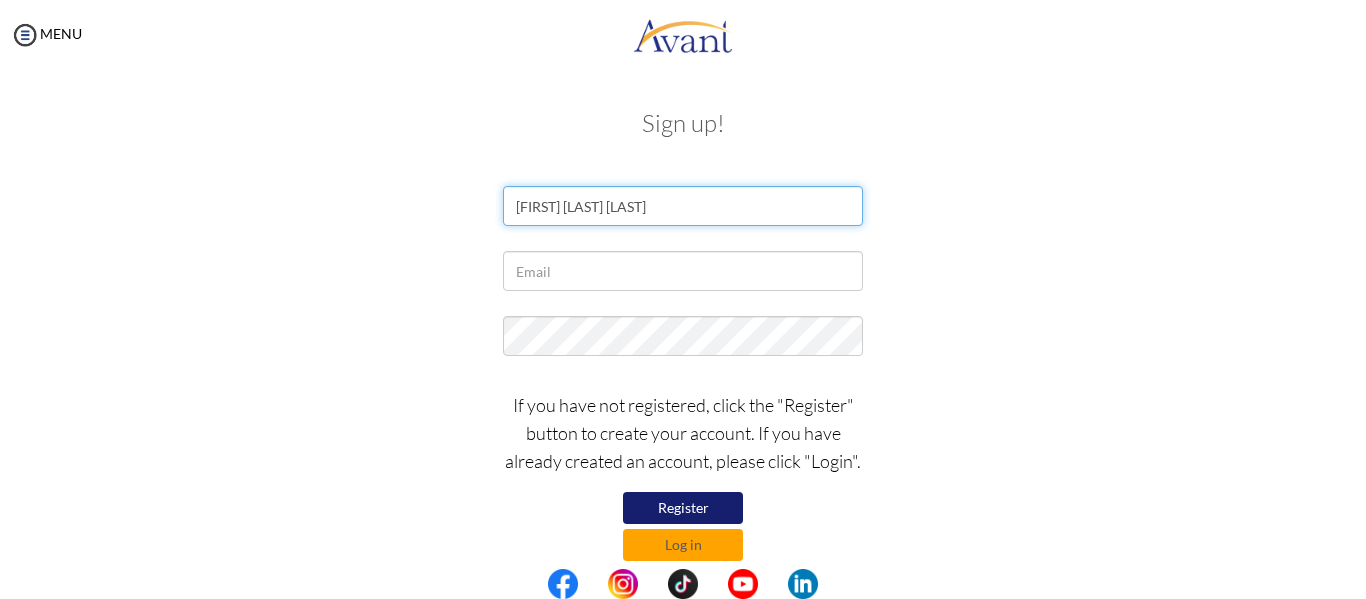 type on "Rose Kiwugha Machu" 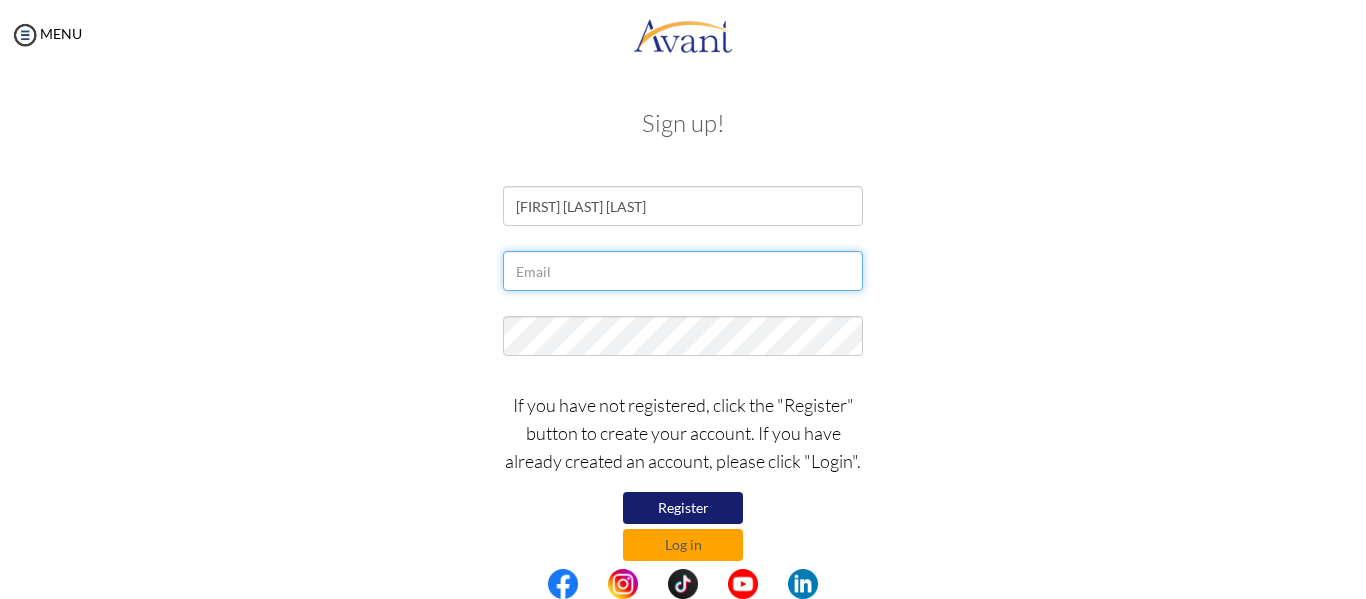 click at bounding box center (683, 271) 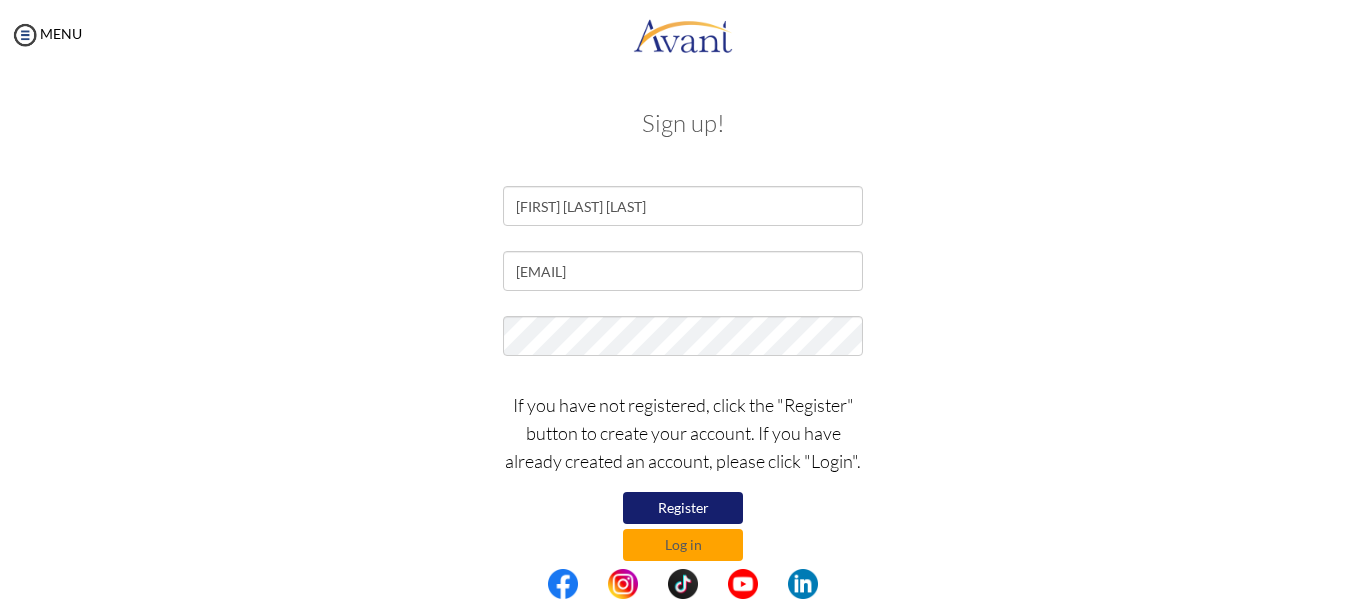 click on "Register" at bounding box center [683, 508] 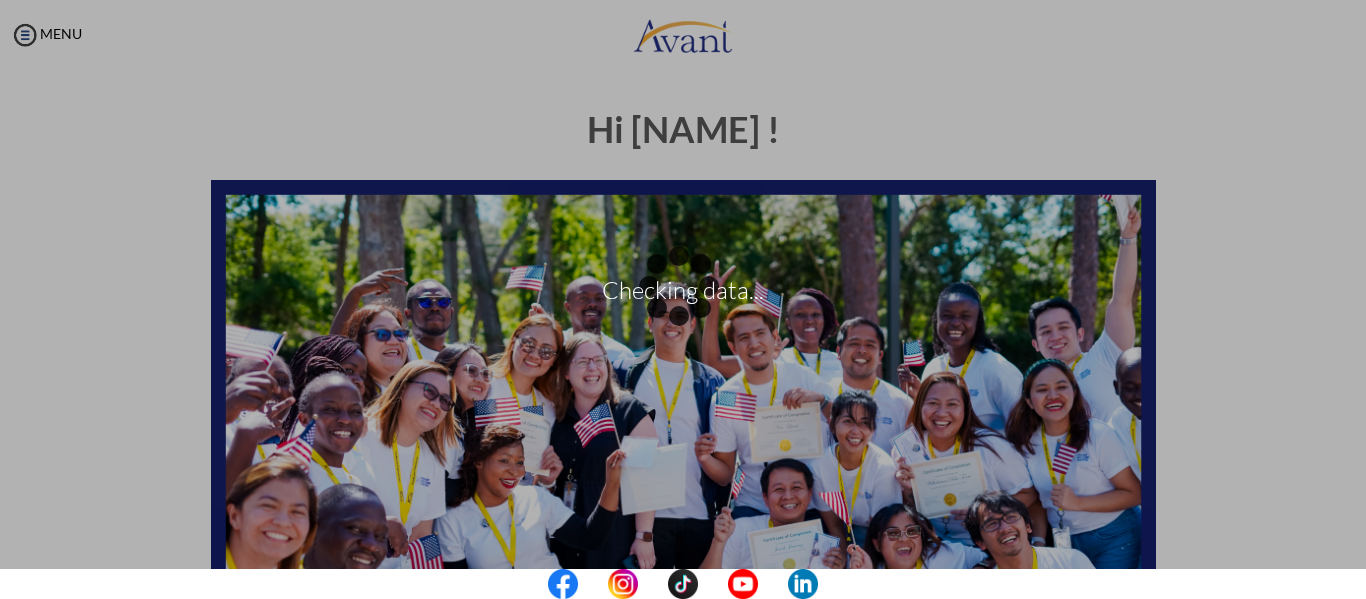scroll, scrollTop: 0, scrollLeft: 0, axis: both 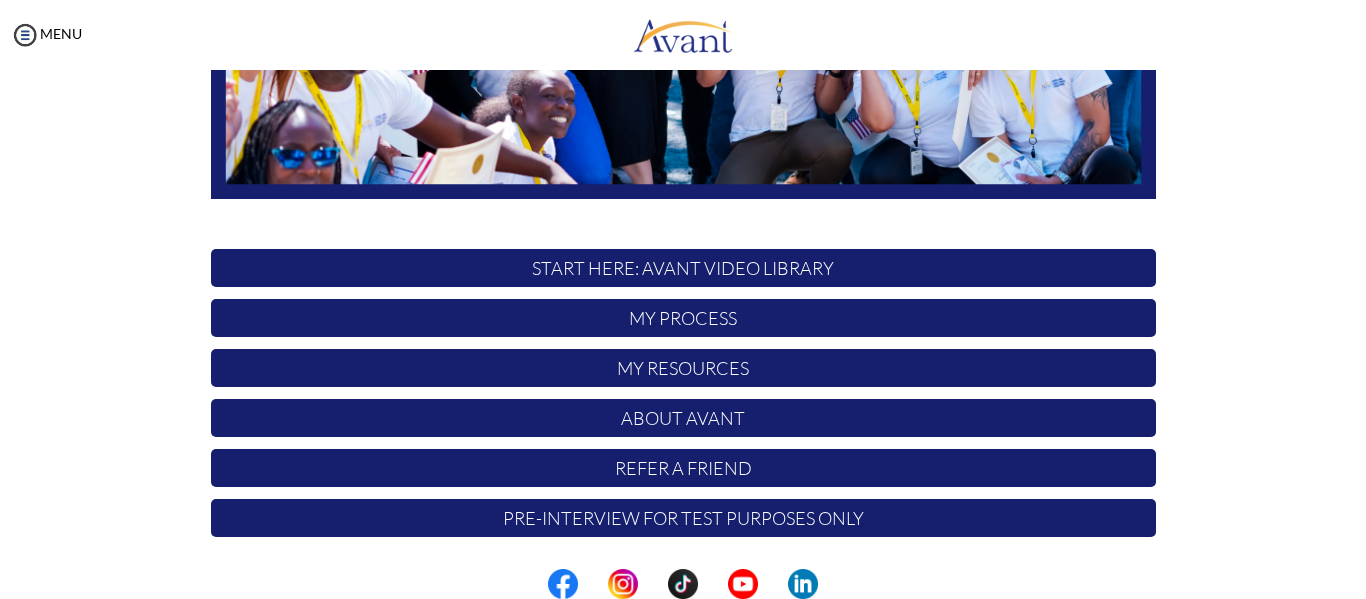 click on "My Process" at bounding box center [683, 318] 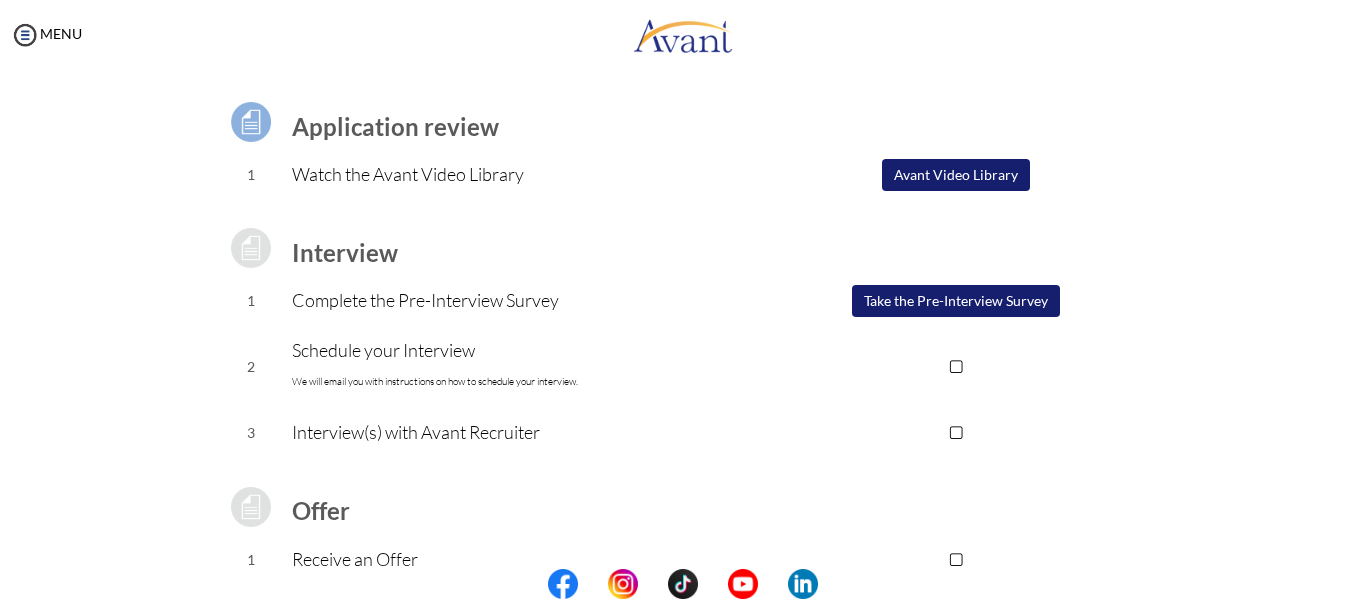 scroll, scrollTop: 0, scrollLeft: 0, axis: both 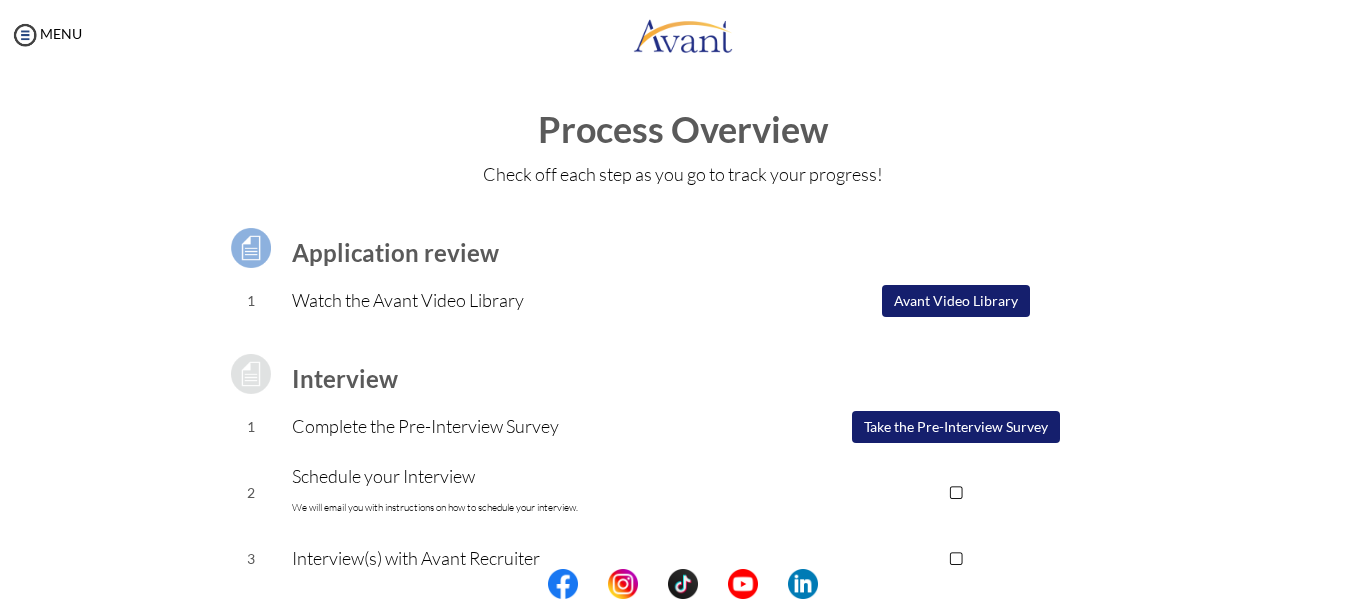 click on "Take the Pre-Interview Survey" at bounding box center [956, 427] 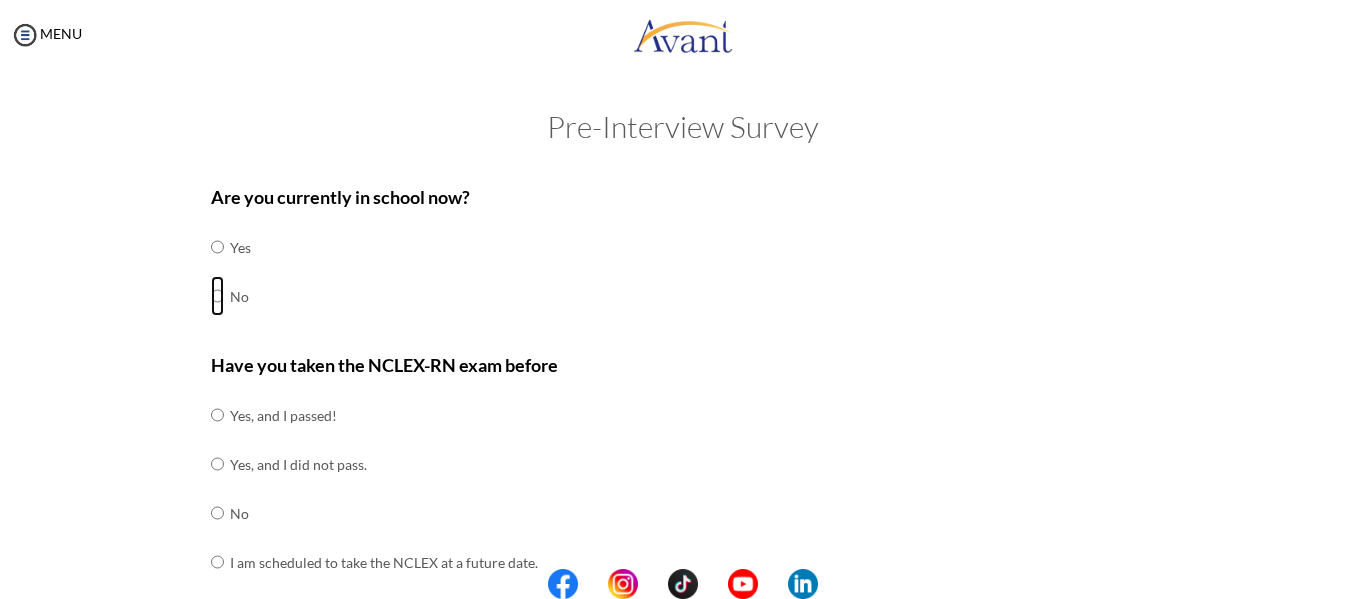 click at bounding box center [217, 247] 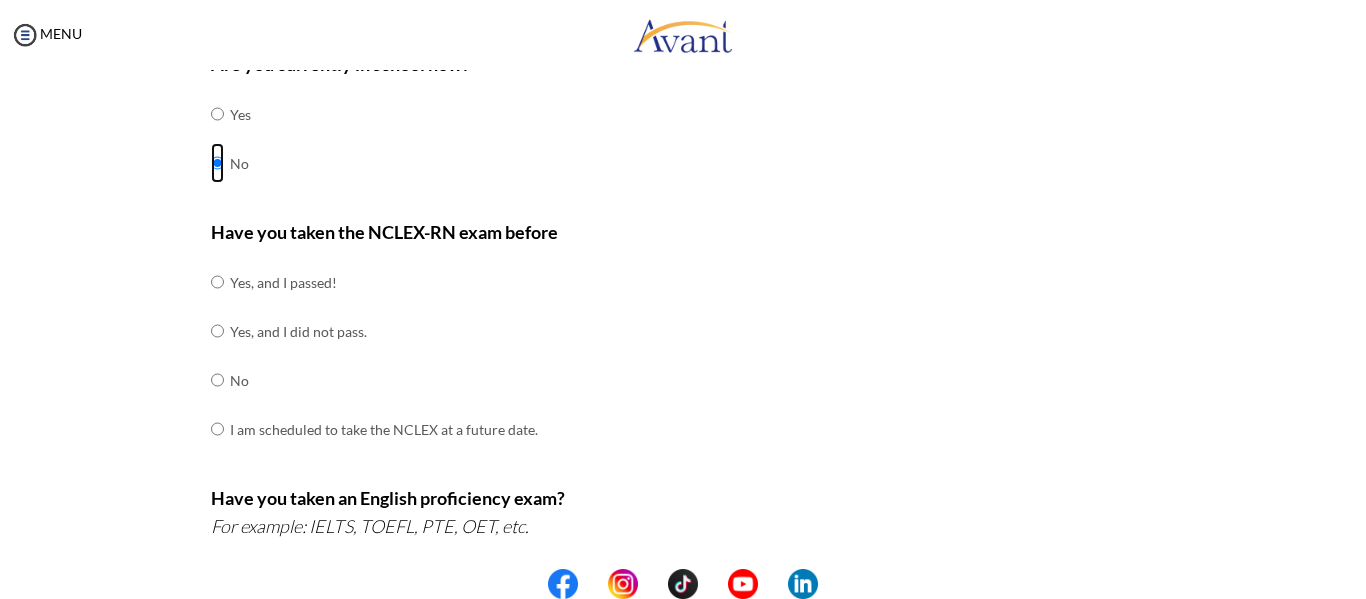 scroll, scrollTop: 136, scrollLeft: 0, axis: vertical 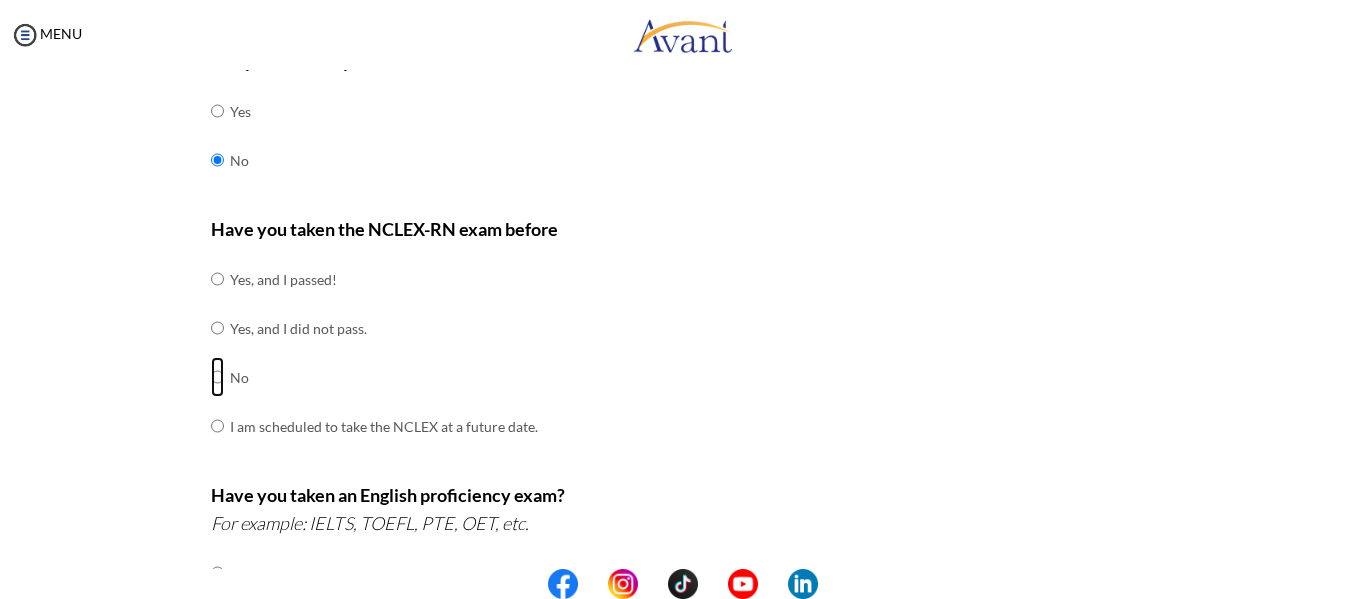 click at bounding box center (217, 279) 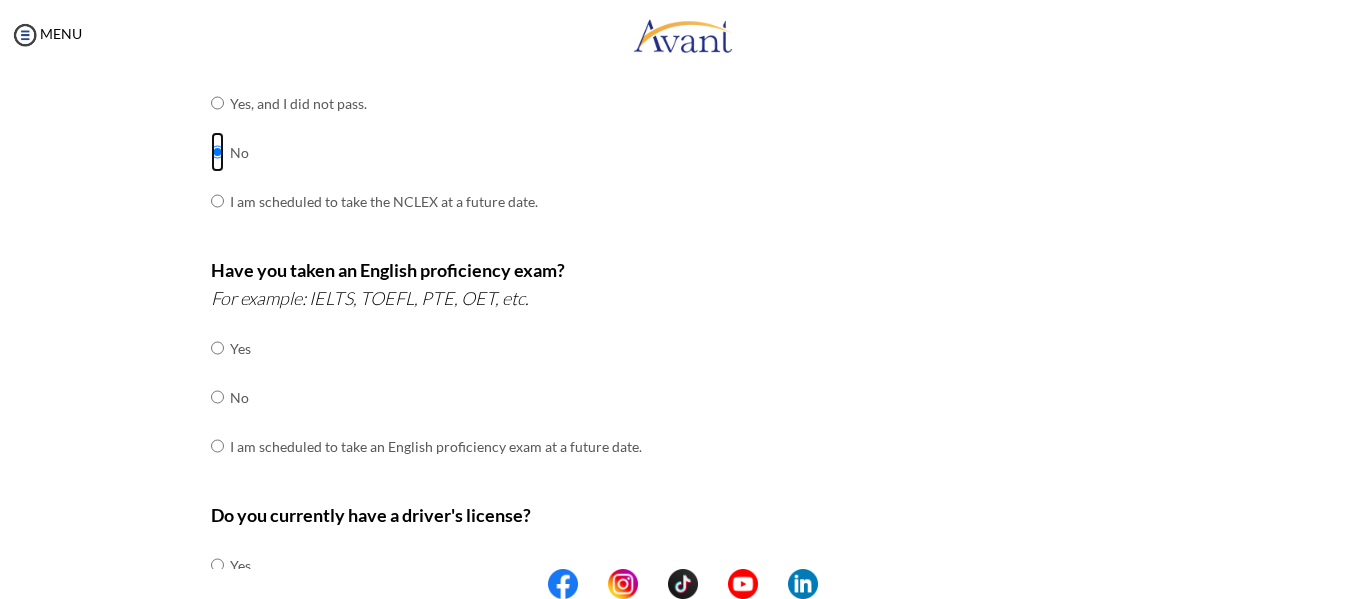scroll, scrollTop: 364, scrollLeft: 0, axis: vertical 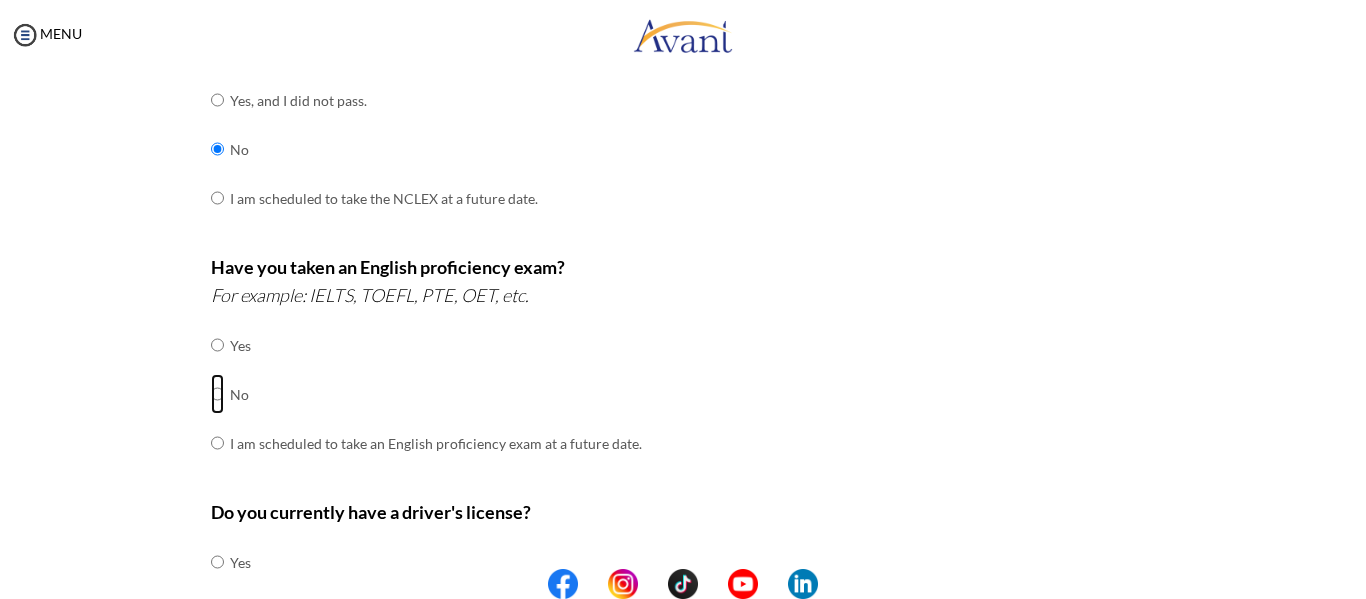 click at bounding box center (217, 345) 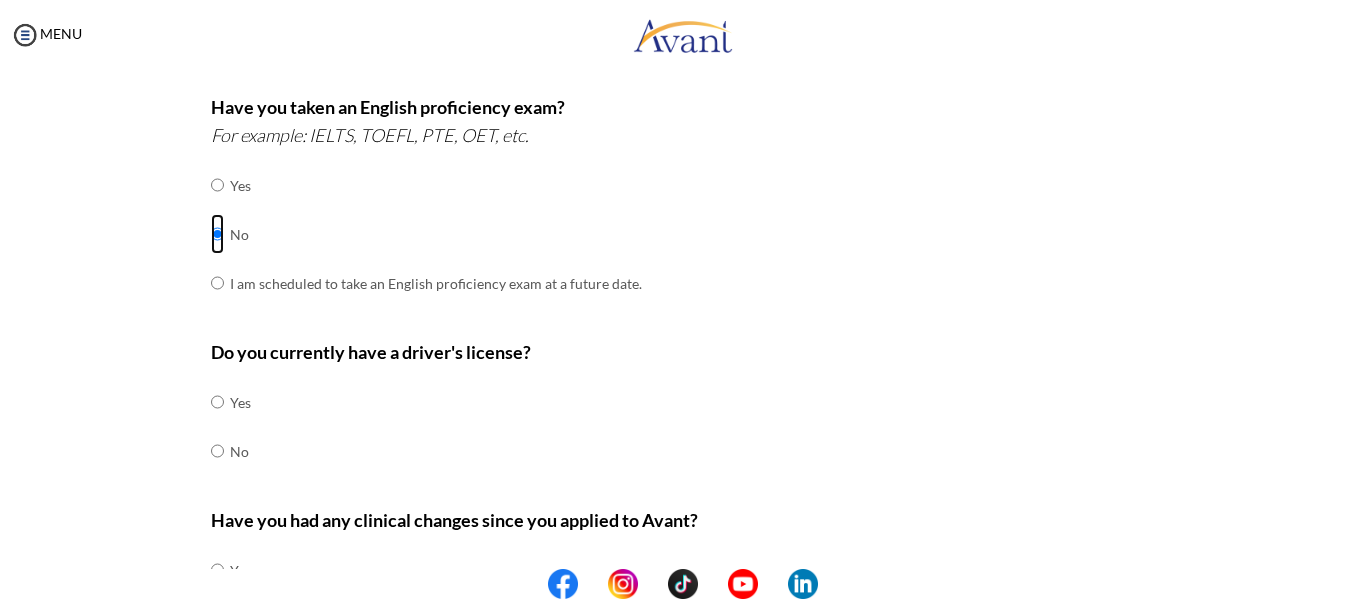 scroll, scrollTop: 530, scrollLeft: 0, axis: vertical 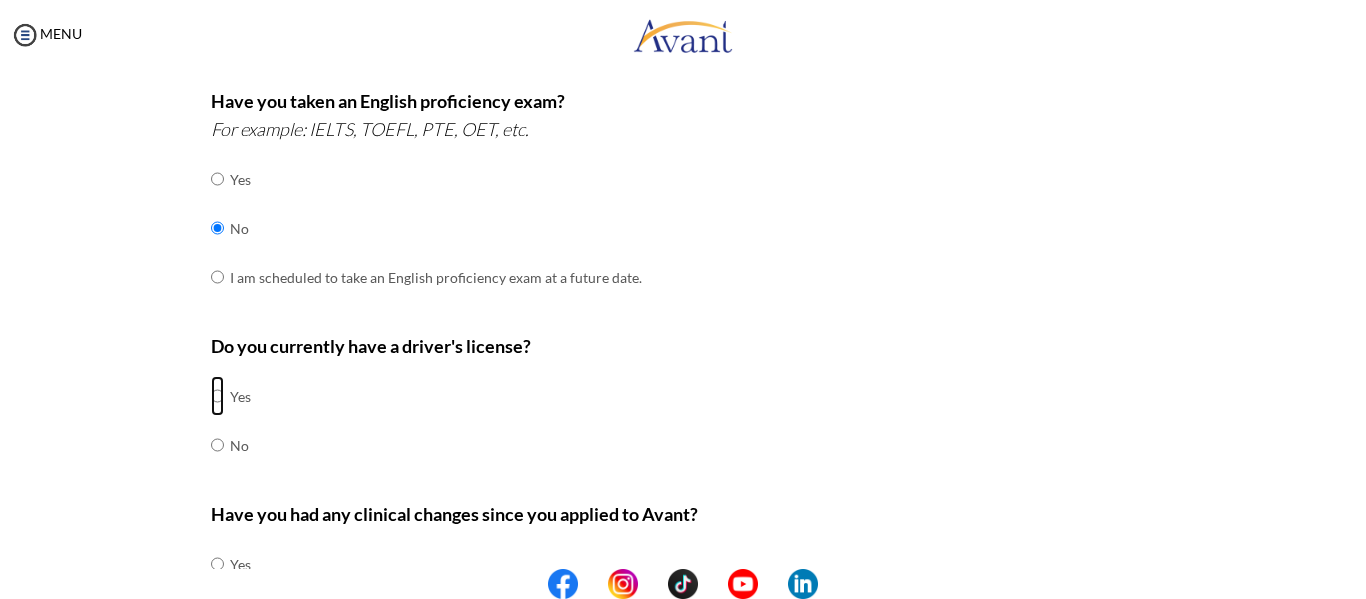 click at bounding box center [217, 396] 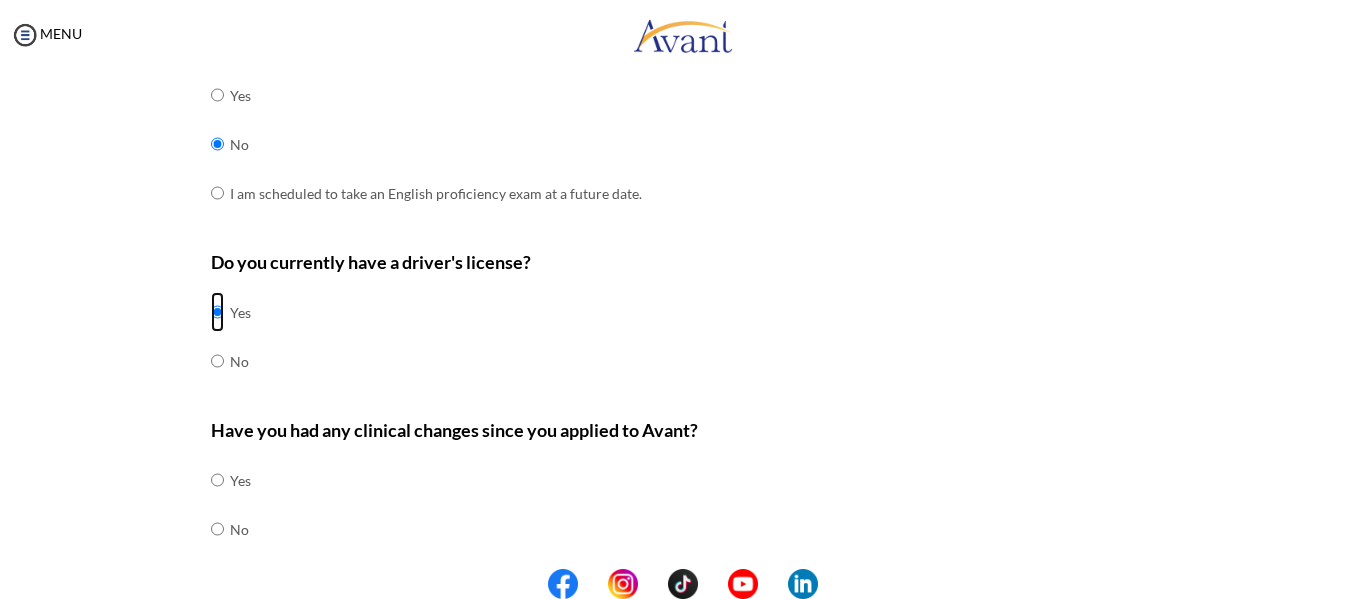 scroll, scrollTop: 681, scrollLeft: 0, axis: vertical 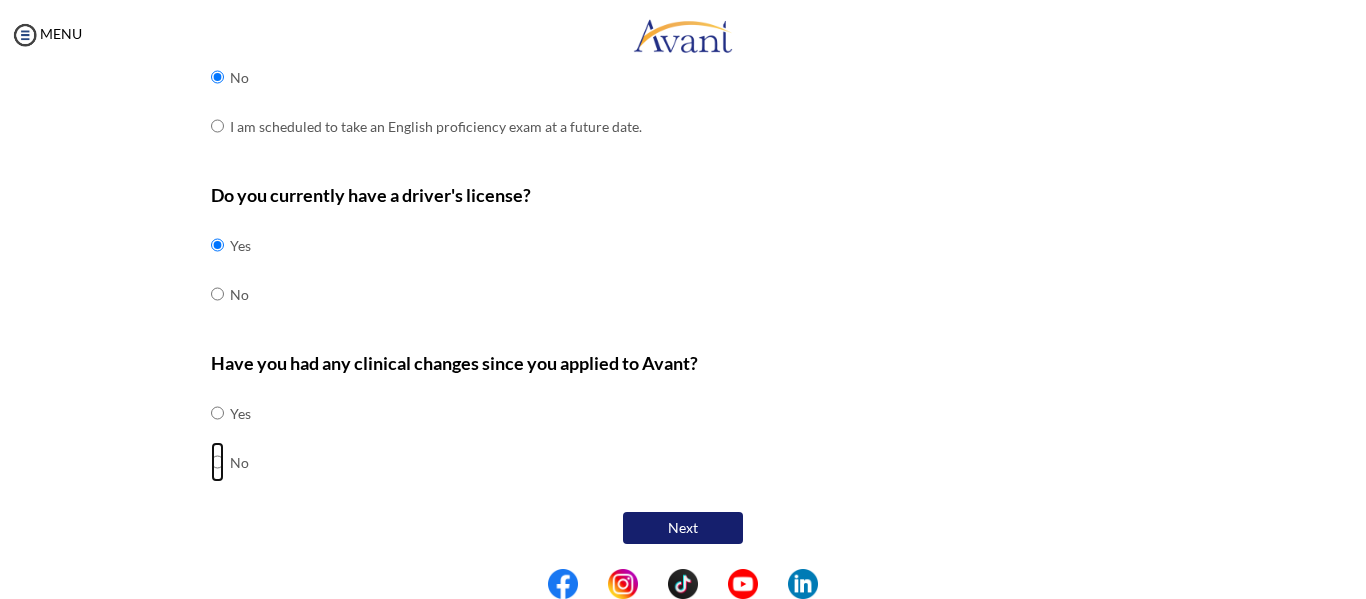 click at bounding box center [217, 413] 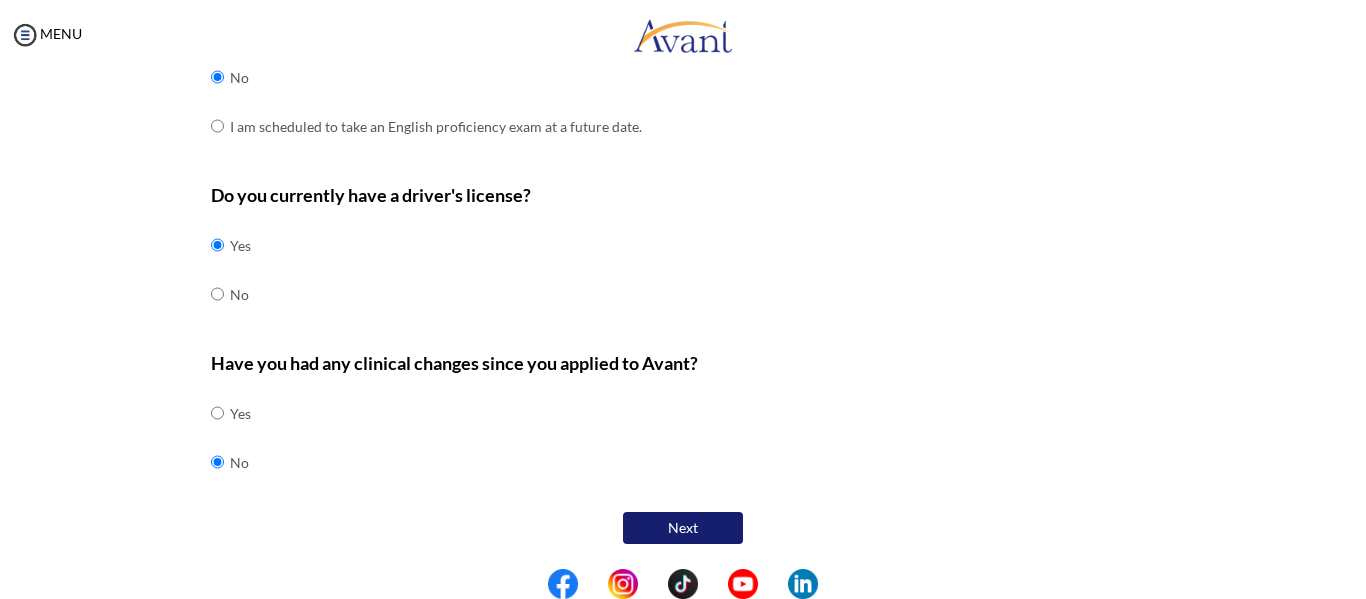 click on "Next" at bounding box center (683, 528) 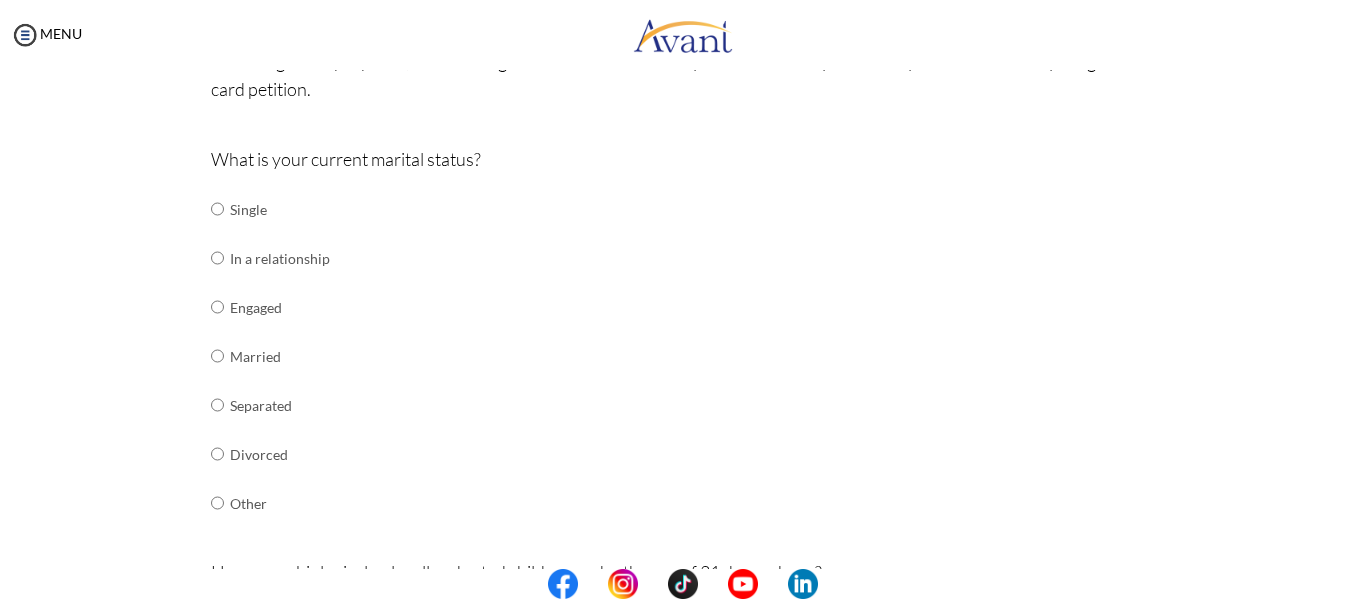 scroll, scrollTop: 183, scrollLeft: 0, axis: vertical 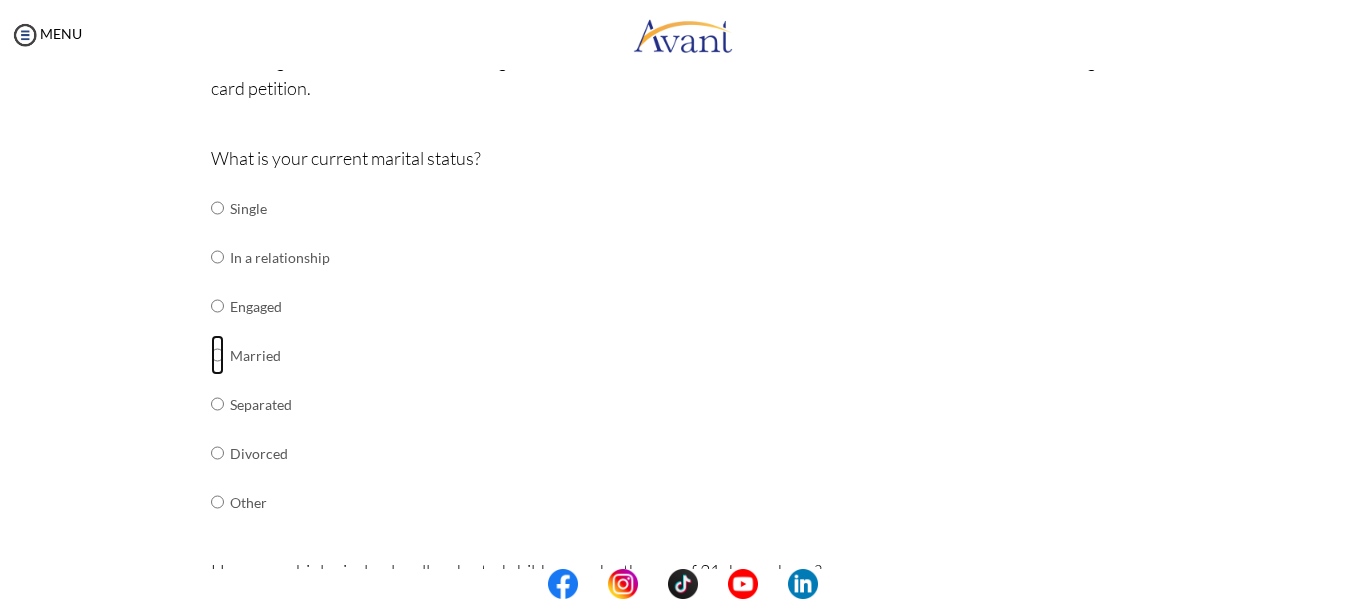 click at bounding box center (217, 208) 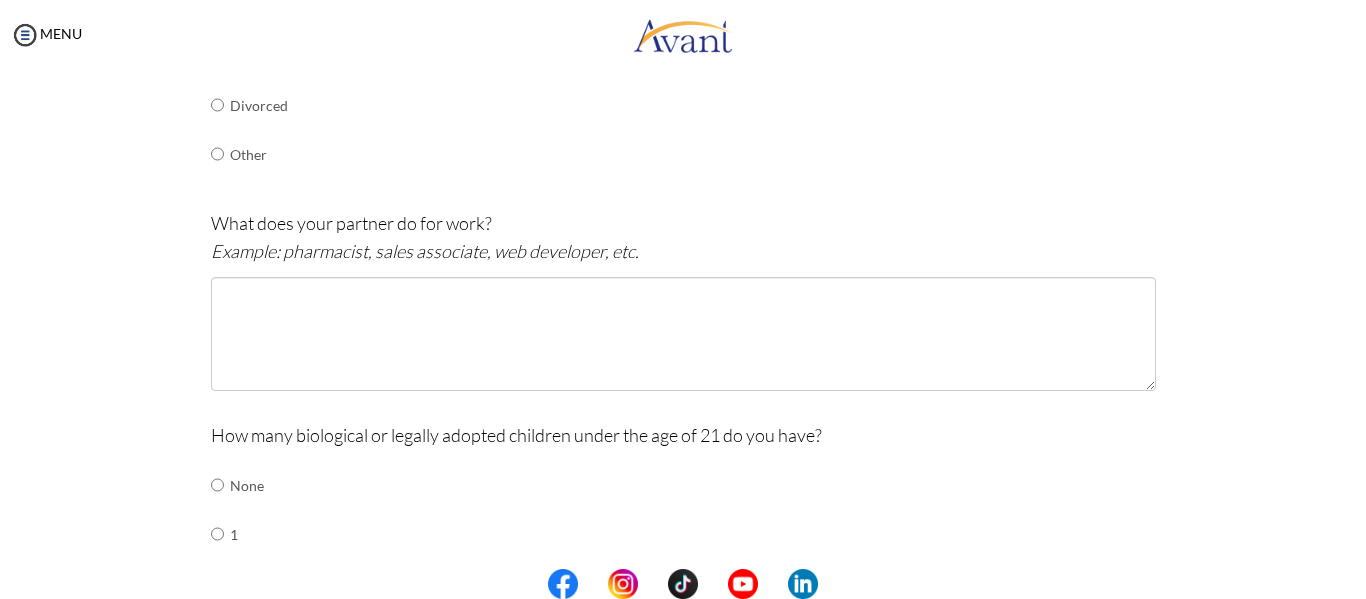 scroll, scrollTop: 535, scrollLeft: 0, axis: vertical 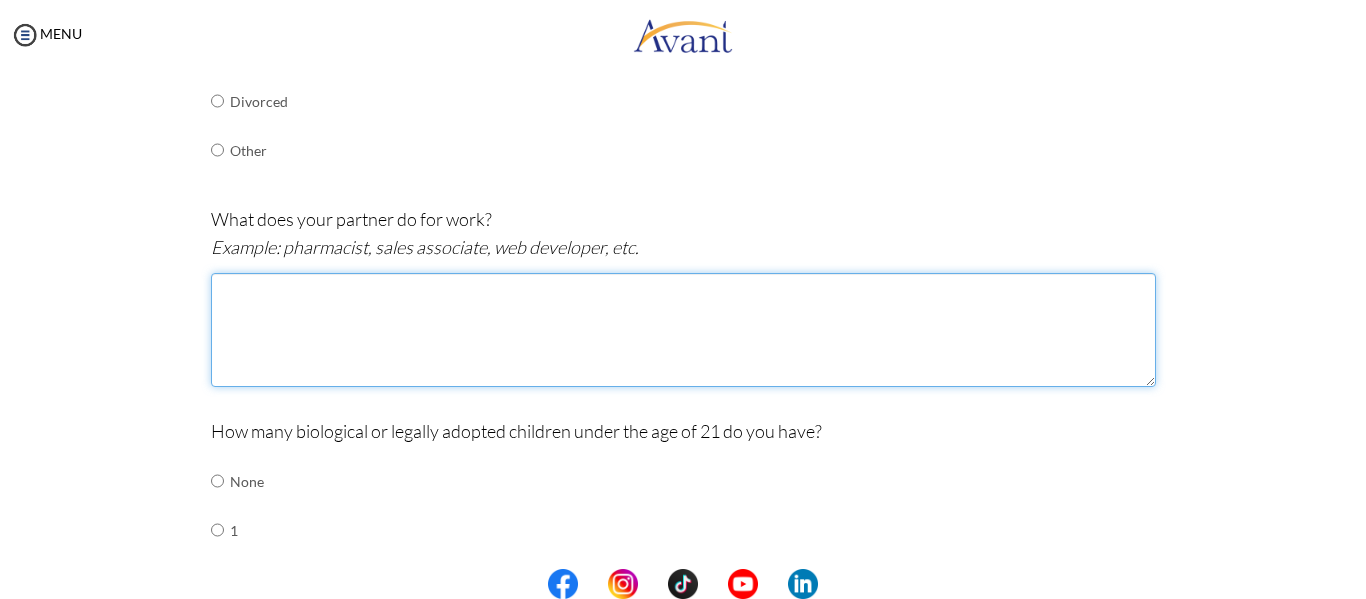 click at bounding box center [683, 330] 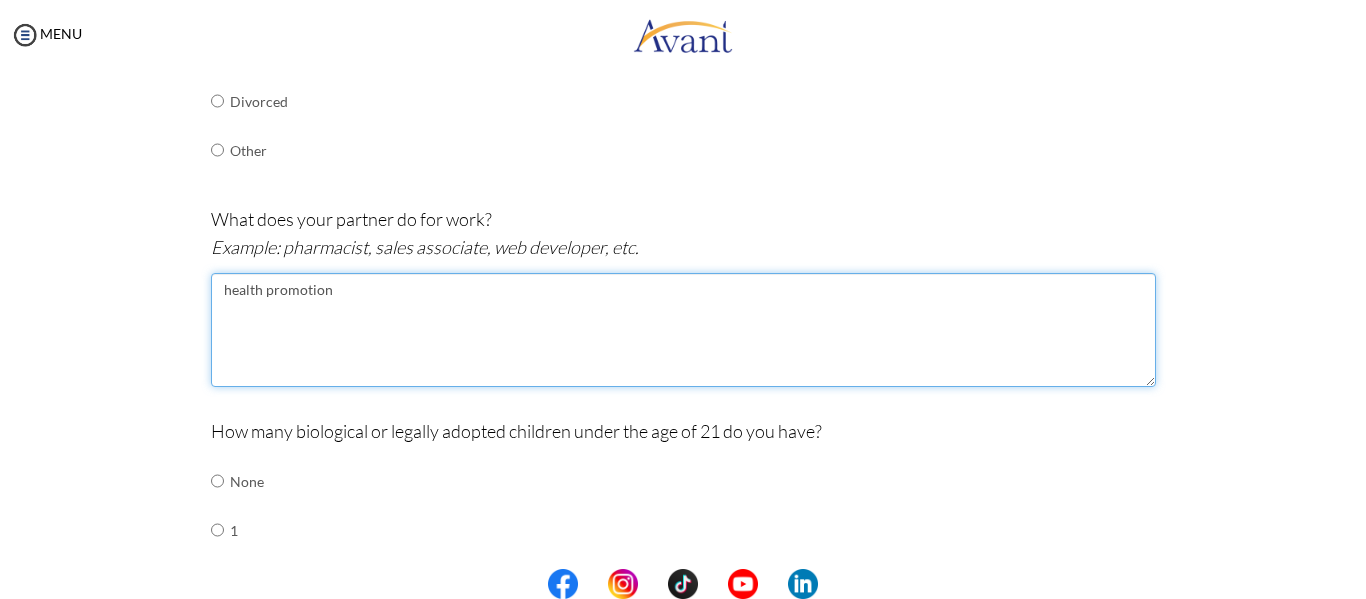 click on "health promotion" at bounding box center (683, 330) 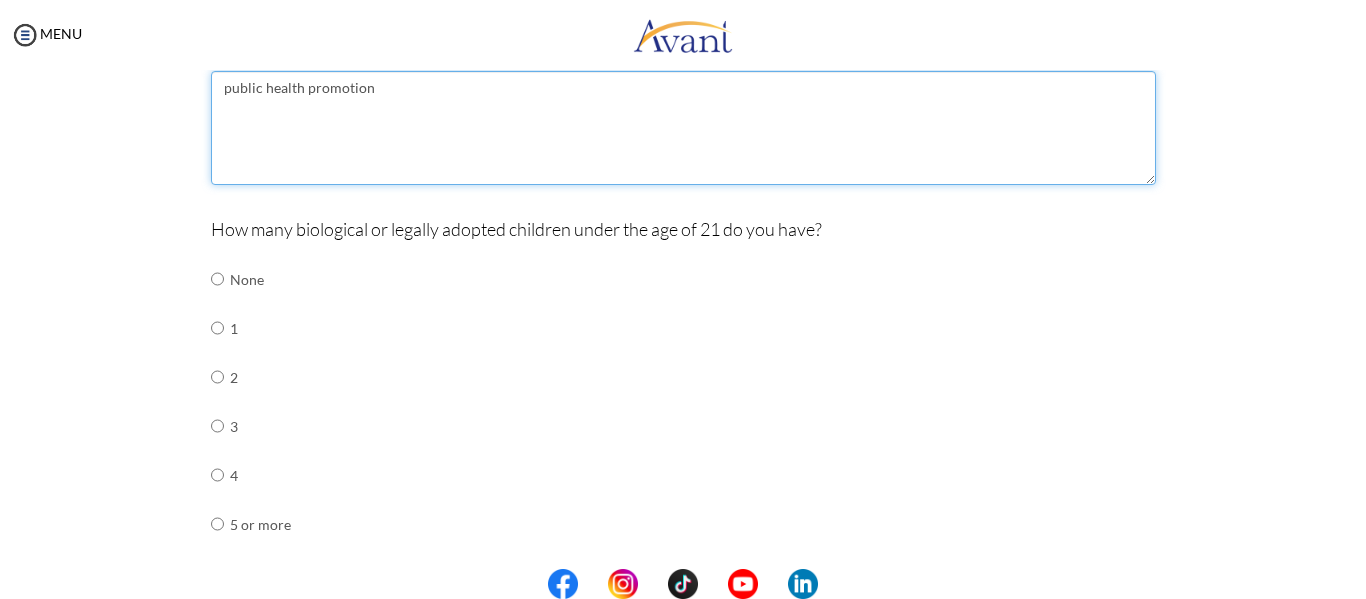 scroll, scrollTop: 744, scrollLeft: 0, axis: vertical 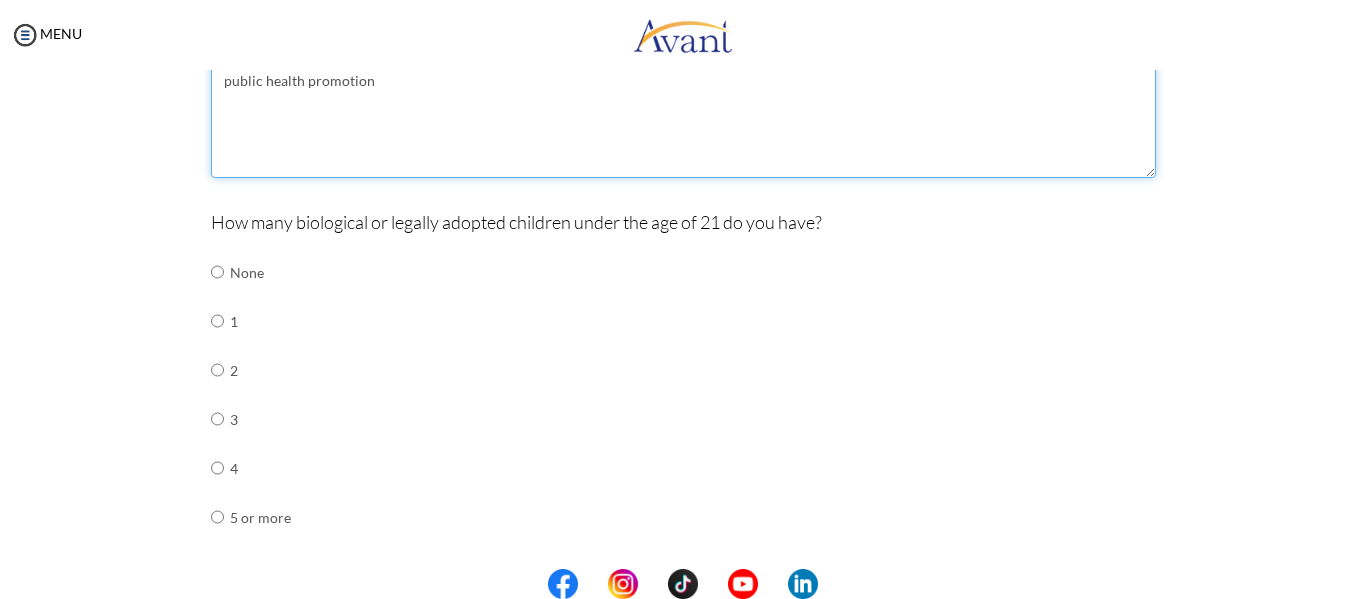 type on "public health promotion" 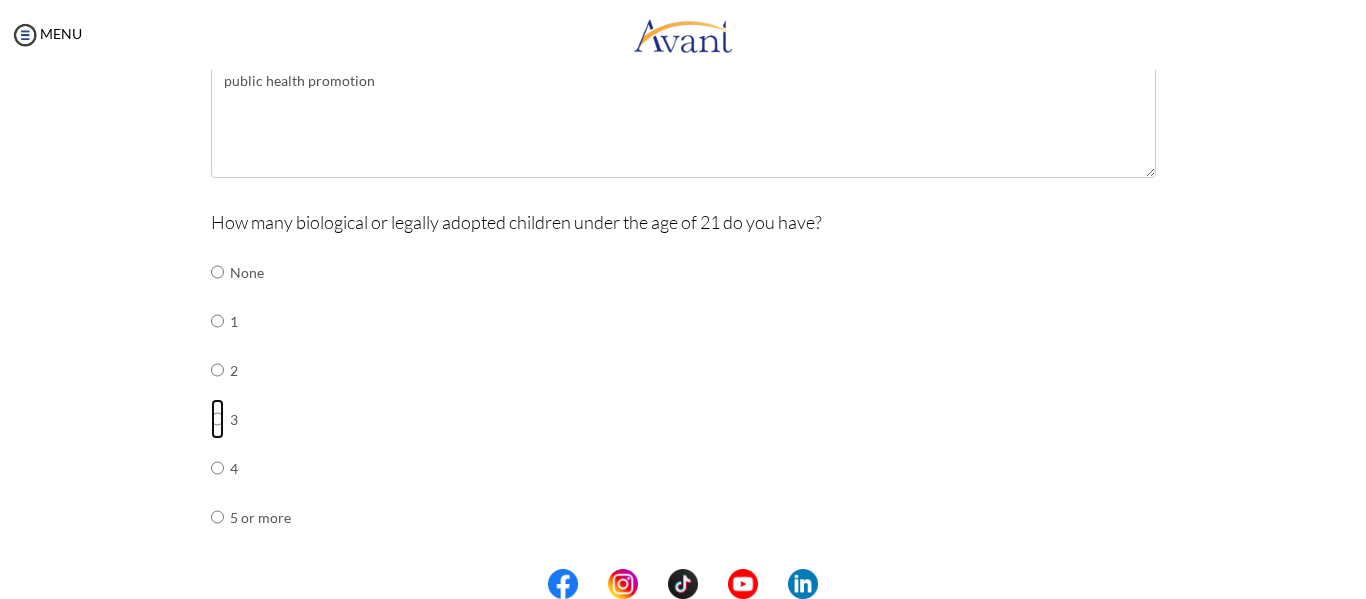 click at bounding box center [217, 272] 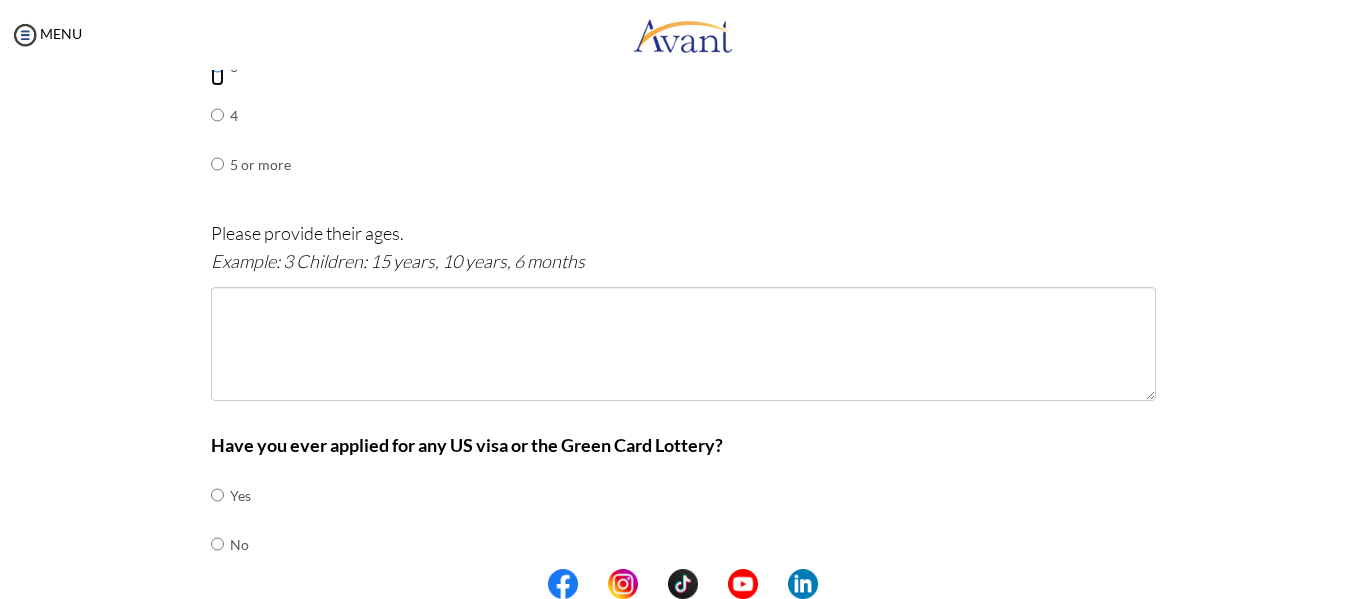 scroll, scrollTop: 1098, scrollLeft: 0, axis: vertical 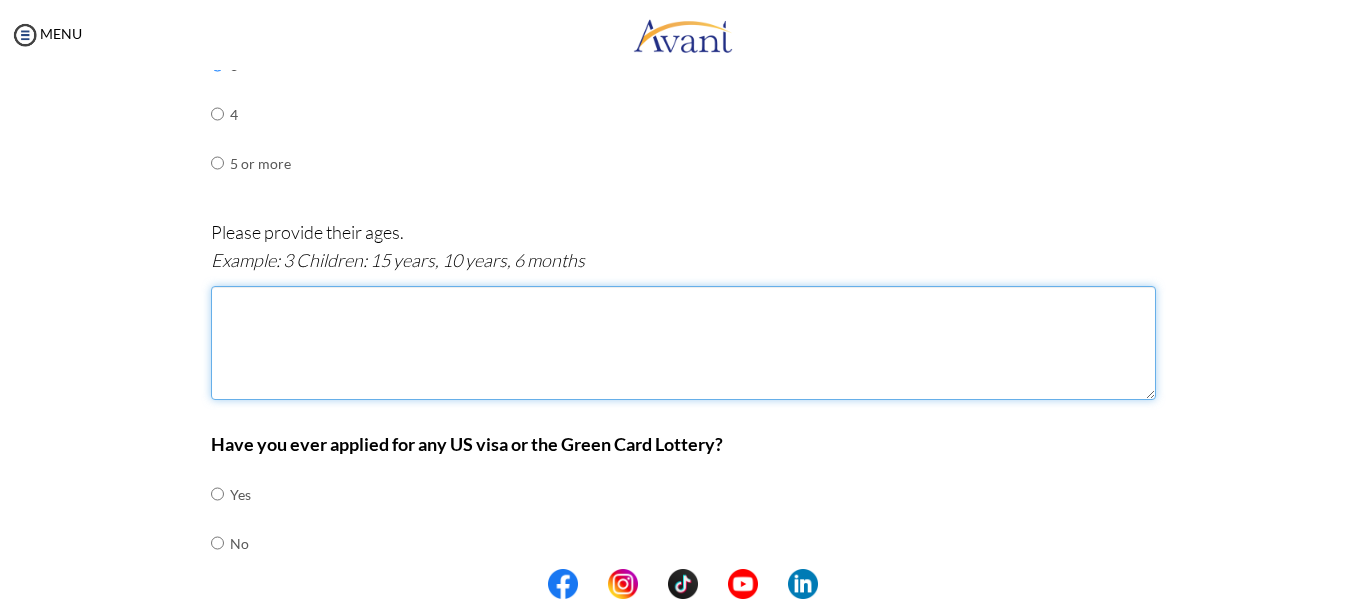click at bounding box center (683, 343) 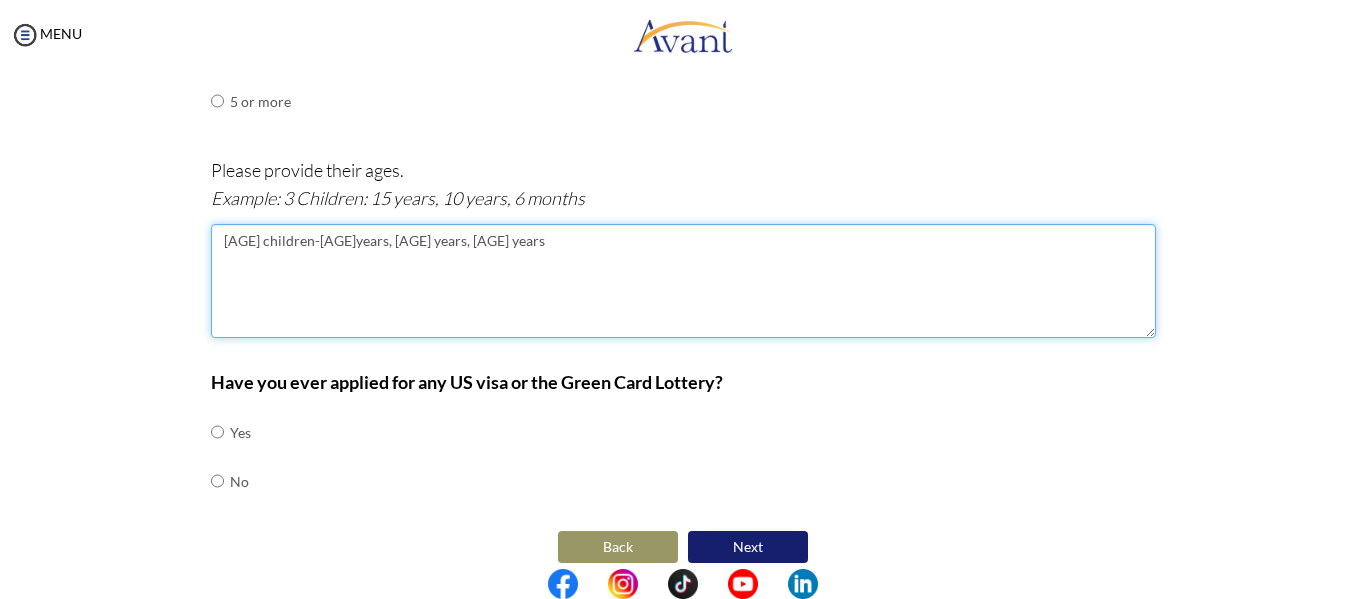 scroll, scrollTop: 1179, scrollLeft: 0, axis: vertical 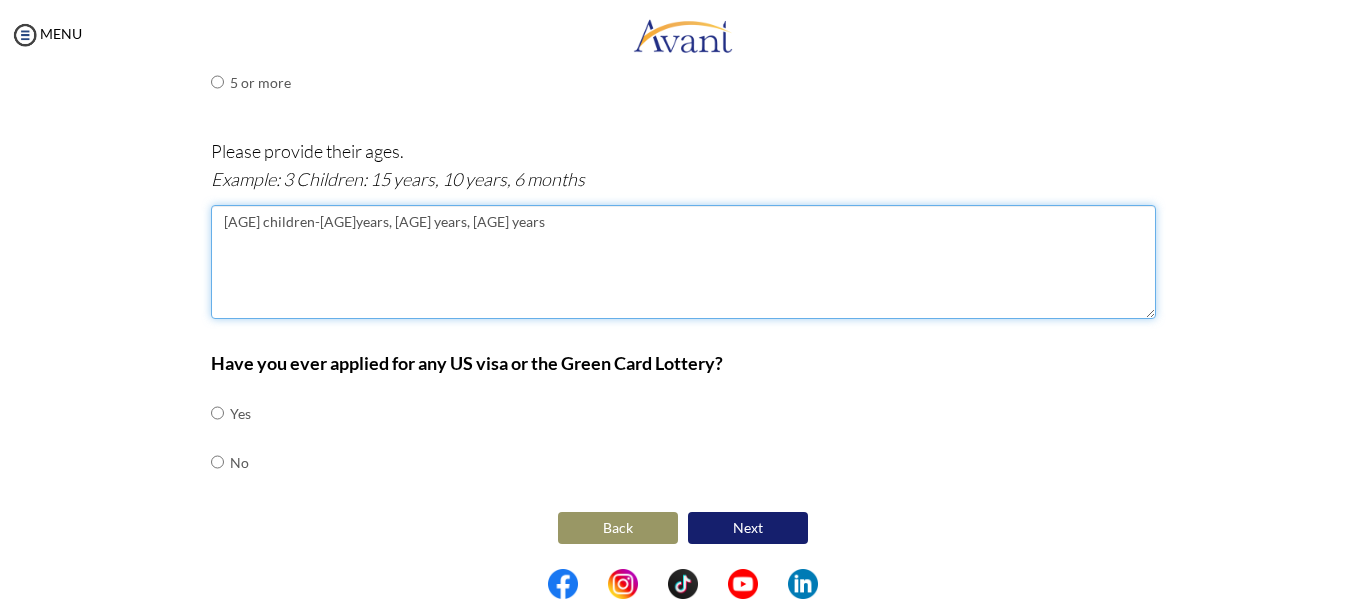 type on "[AGE] children-[AGE]years, [AGE] years, [AGE] years" 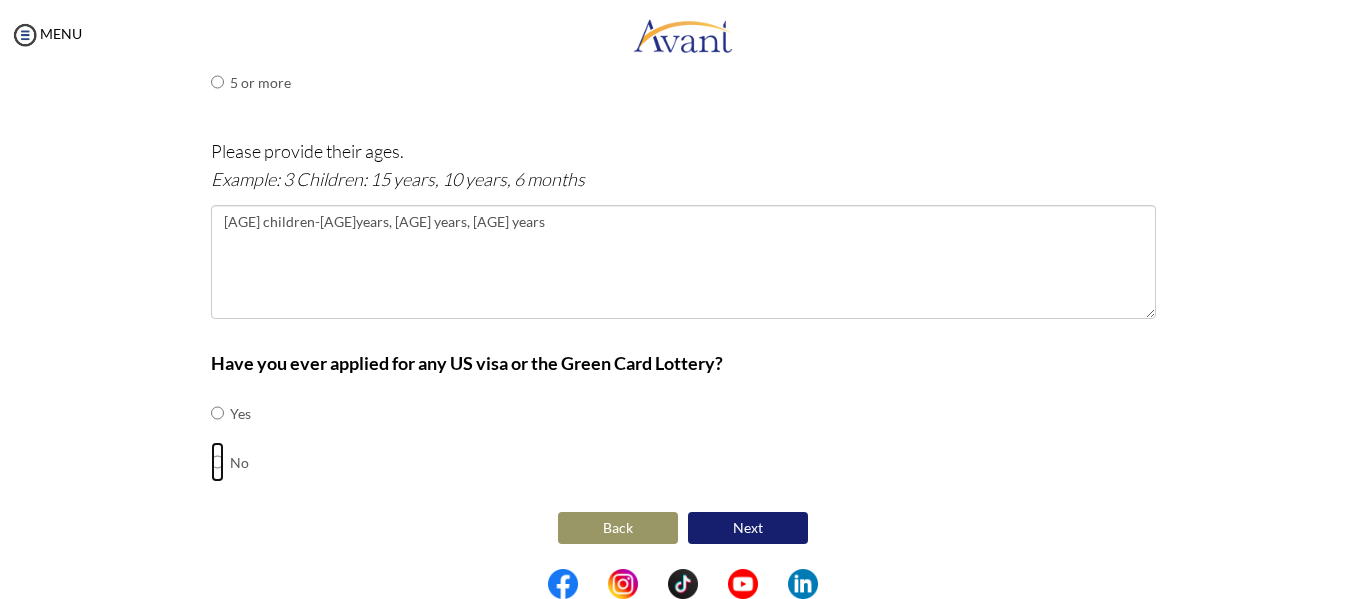 click at bounding box center (217, 413) 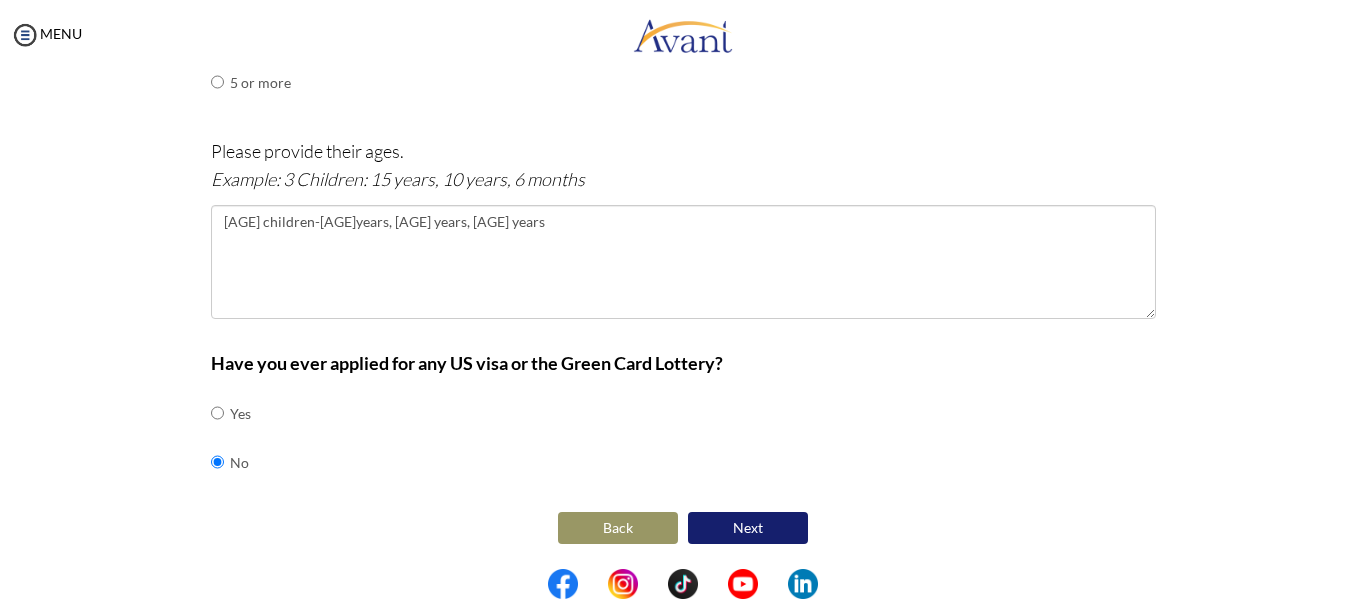 click on "Next" at bounding box center (748, 528) 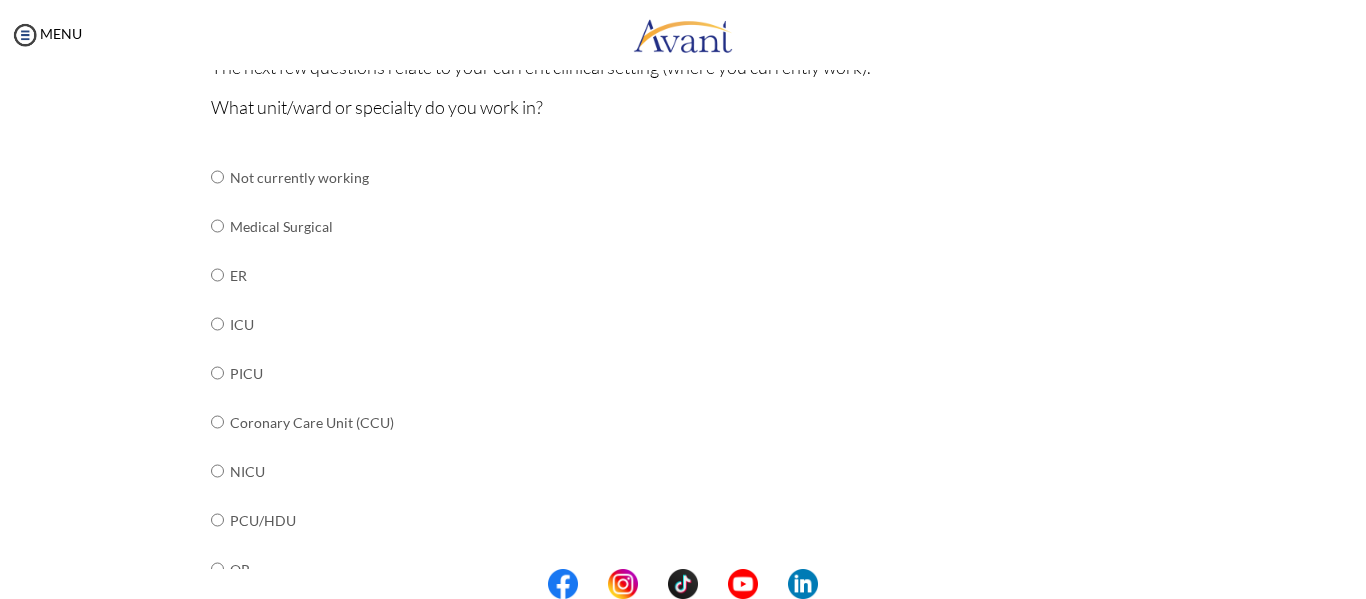 scroll, scrollTop: 248, scrollLeft: 0, axis: vertical 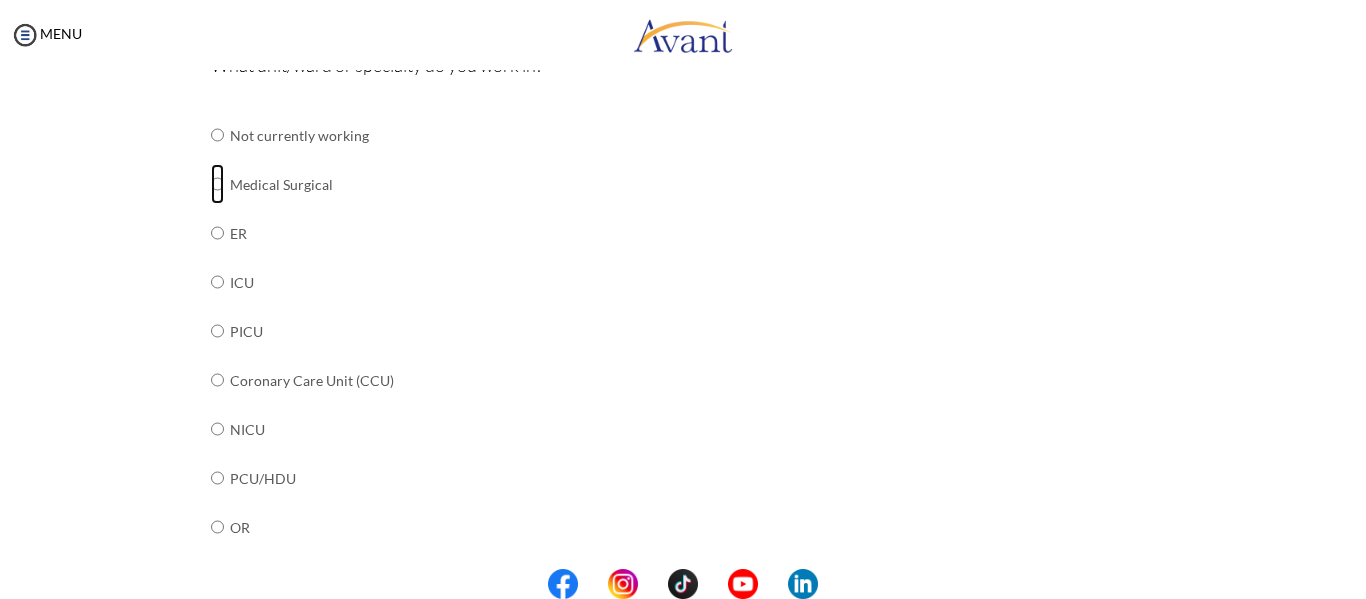 click at bounding box center [217, 135] 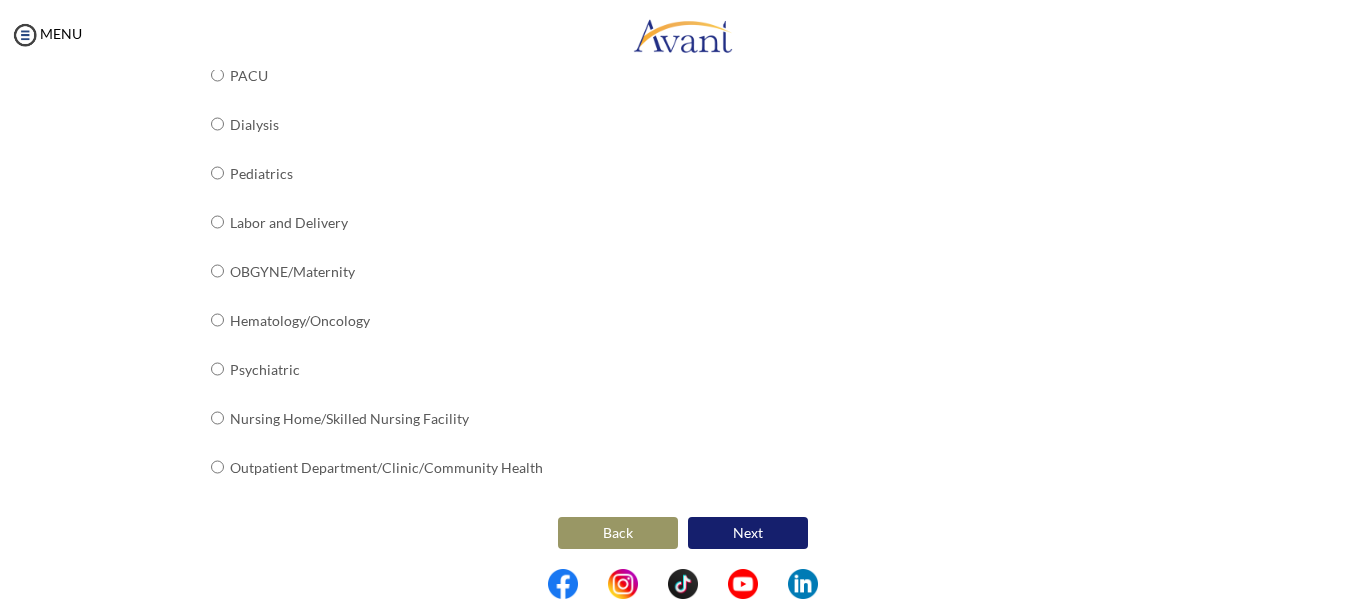 scroll, scrollTop: 852, scrollLeft: 0, axis: vertical 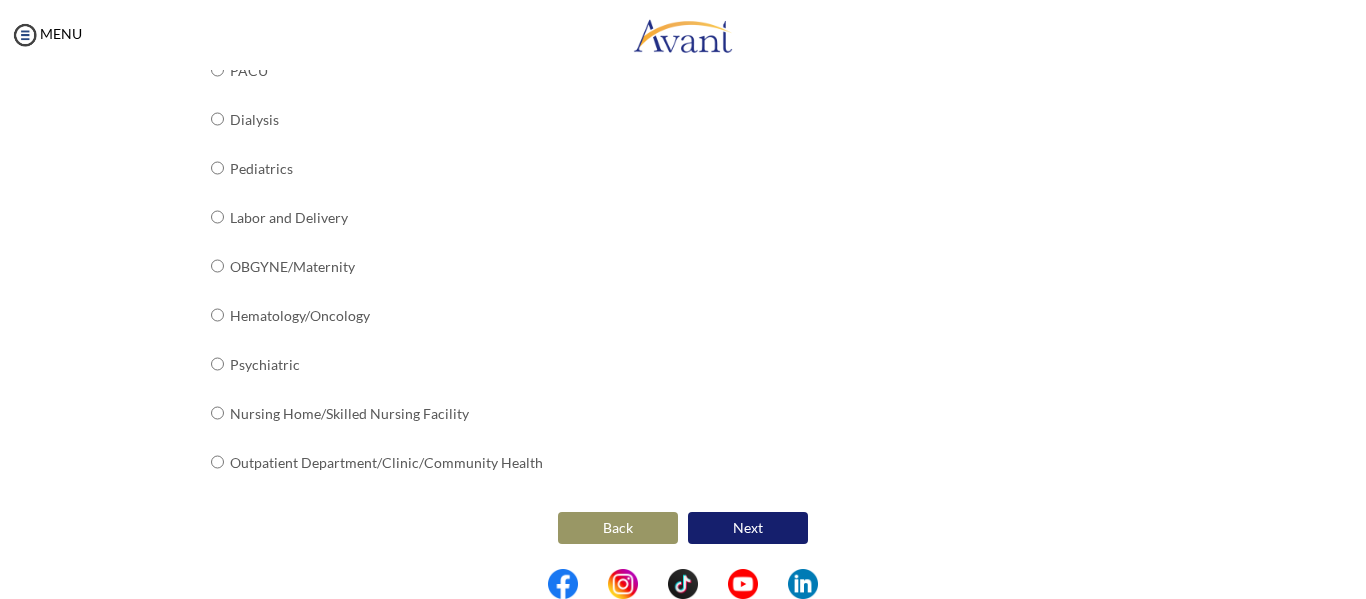 click on "Next" at bounding box center (748, 528) 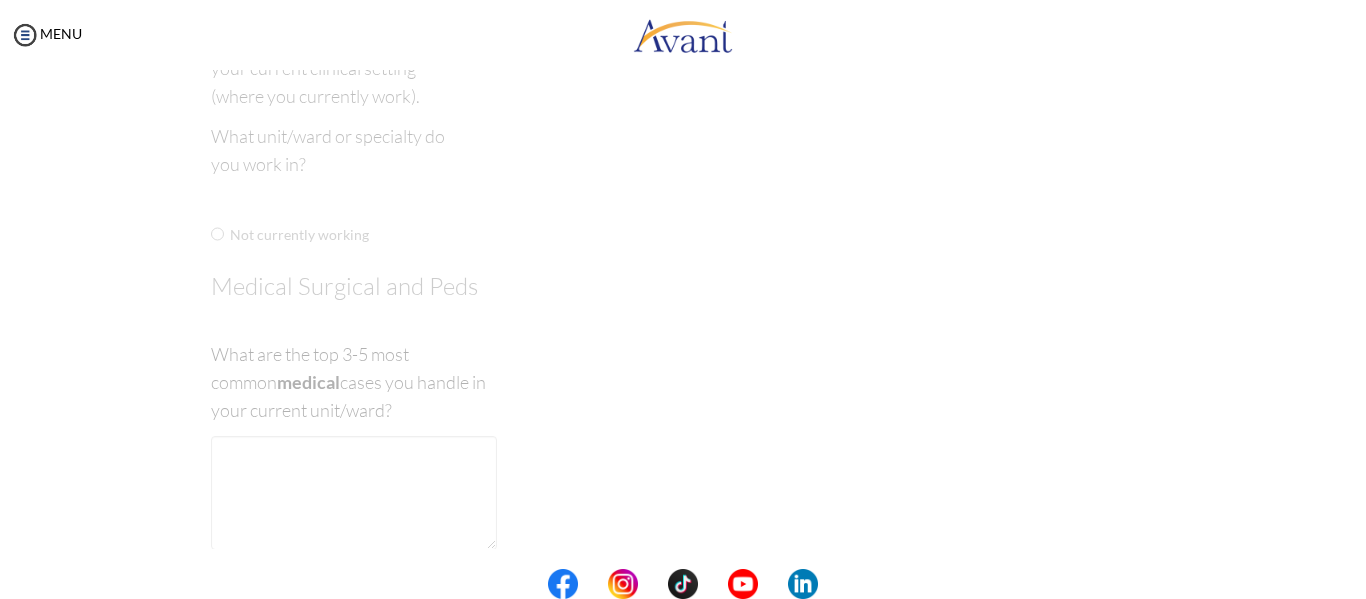 scroll, scrollTop: 40, scrollLeft: 0, axis: vertical 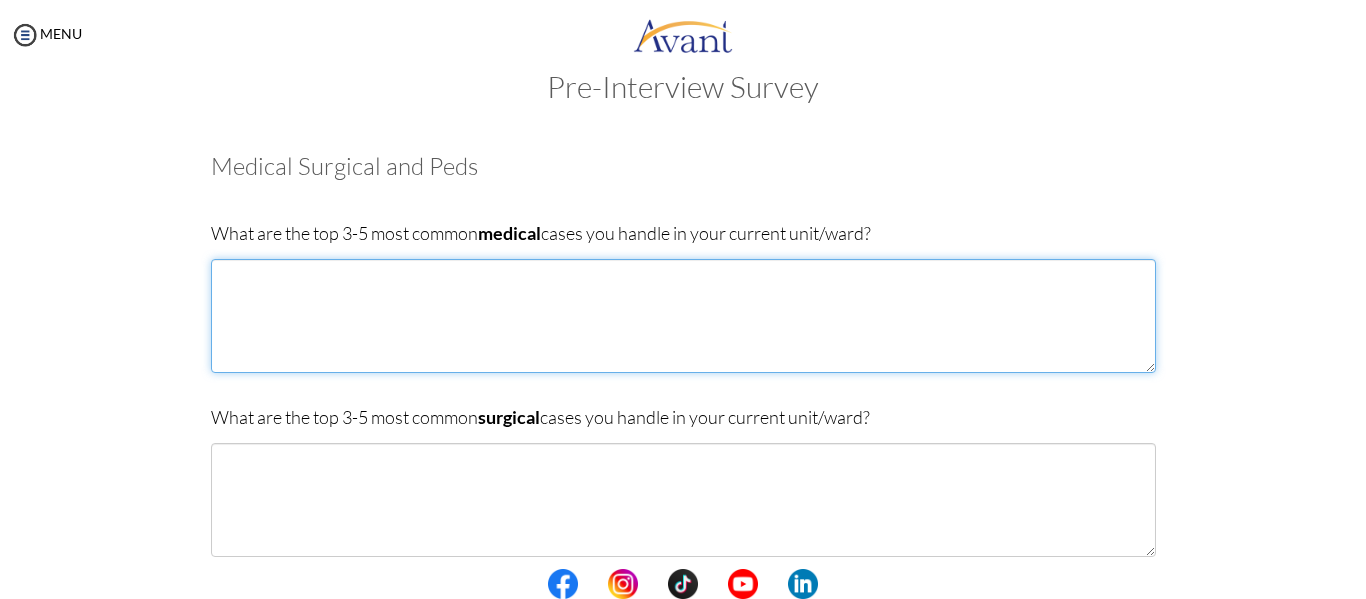 click at bounding box center [683, 316] 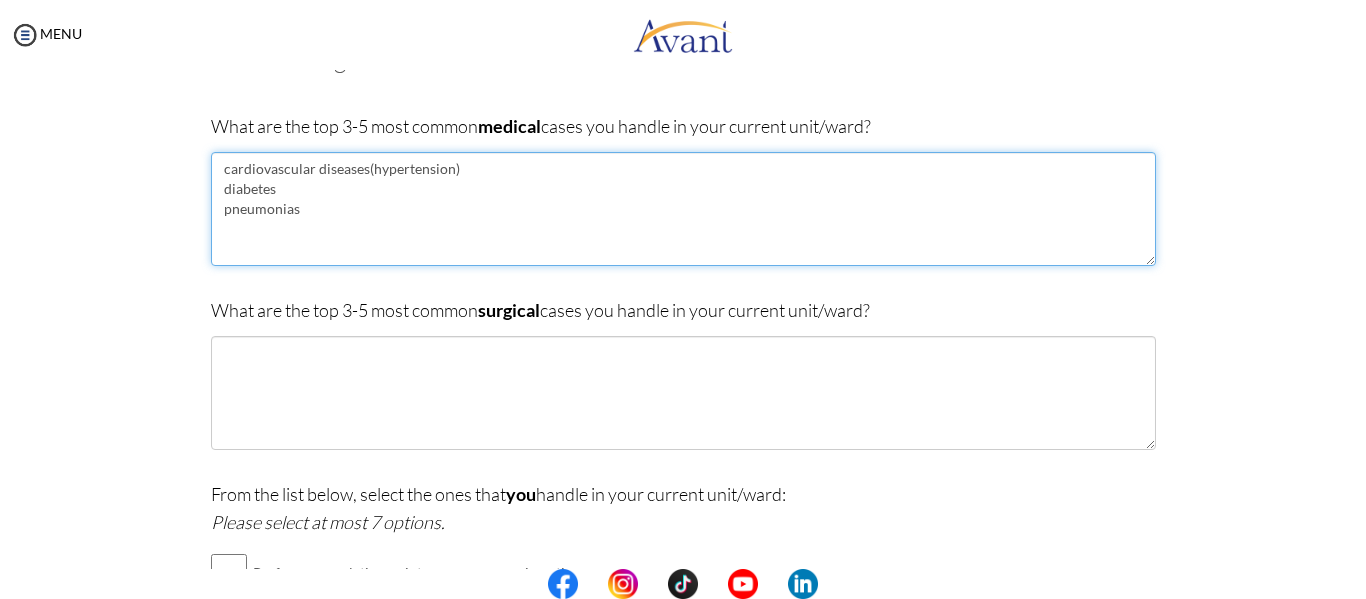 scroll, scrollTop: 220, scrollLeft: 0, axis: vertical 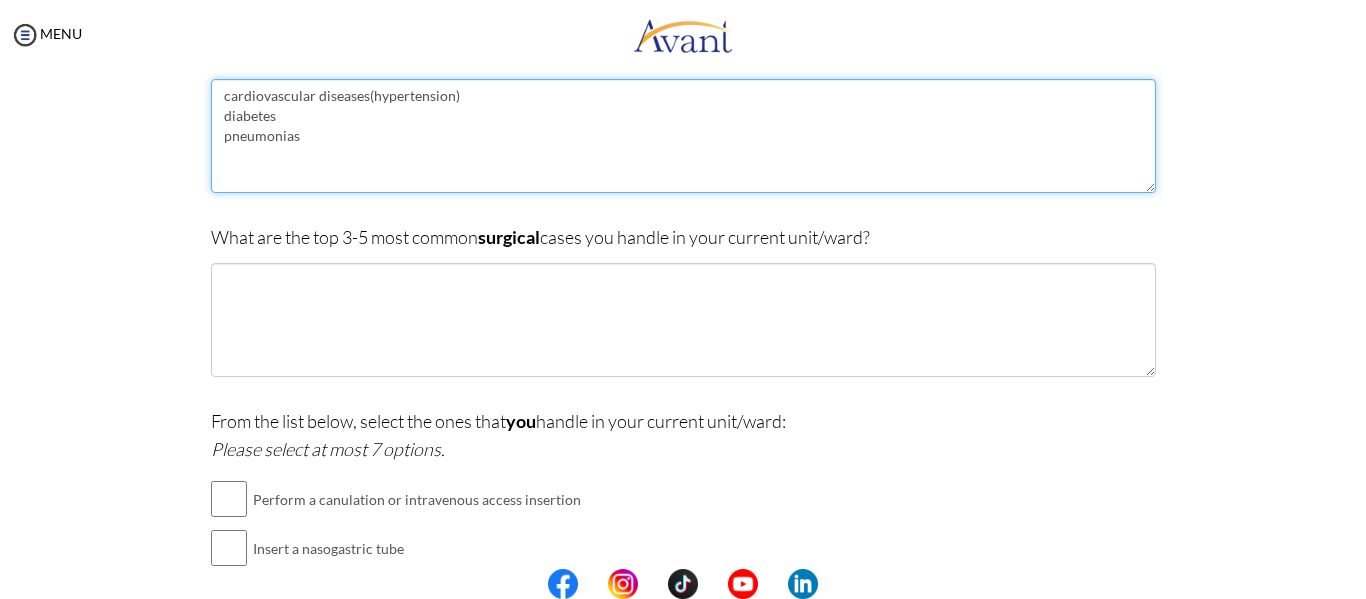 type on "cardiovascular diseases(hypertension)
diabetes
pneumonias" 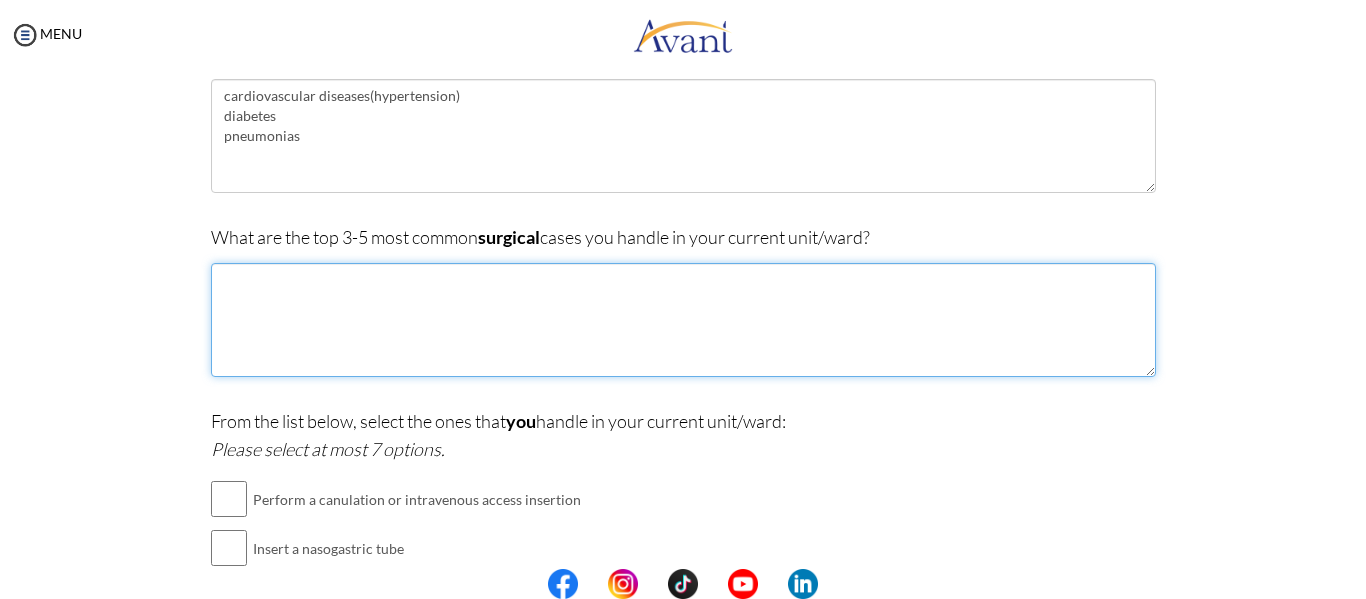 click at bounding box center (683, 320) 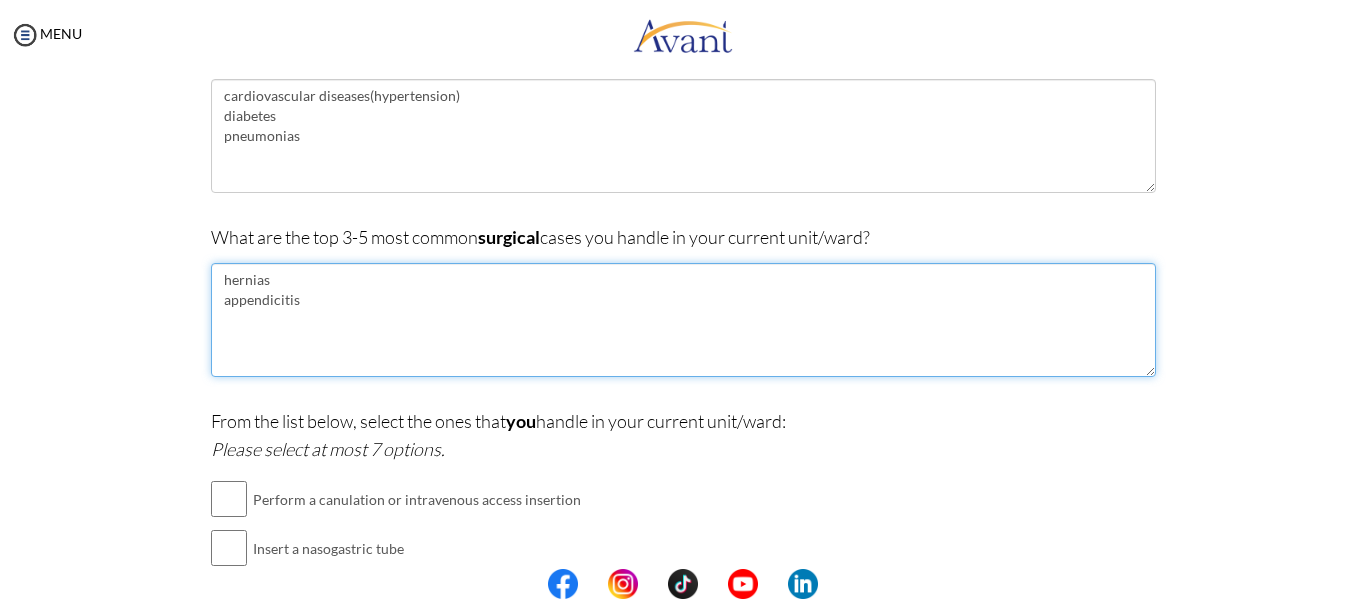 type on "hernias
appendicitis" 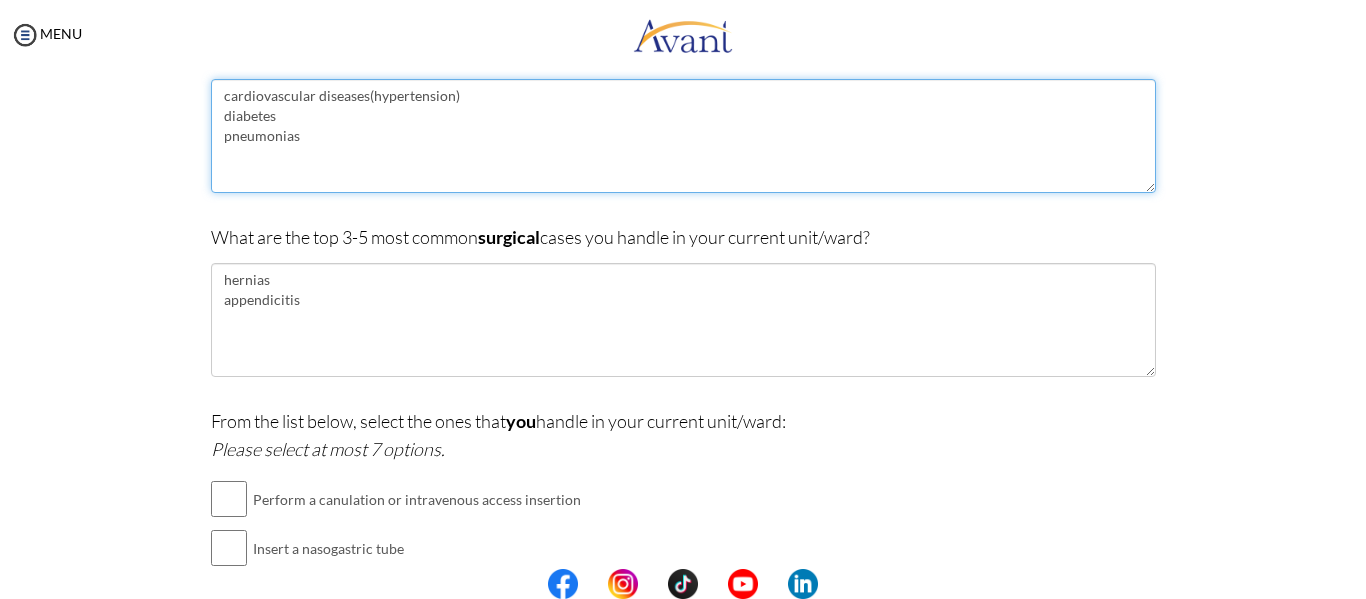 click on "cardiovascular diseases(hypertension)
diabetes
pneumonias" at bounding box center [683, 136] 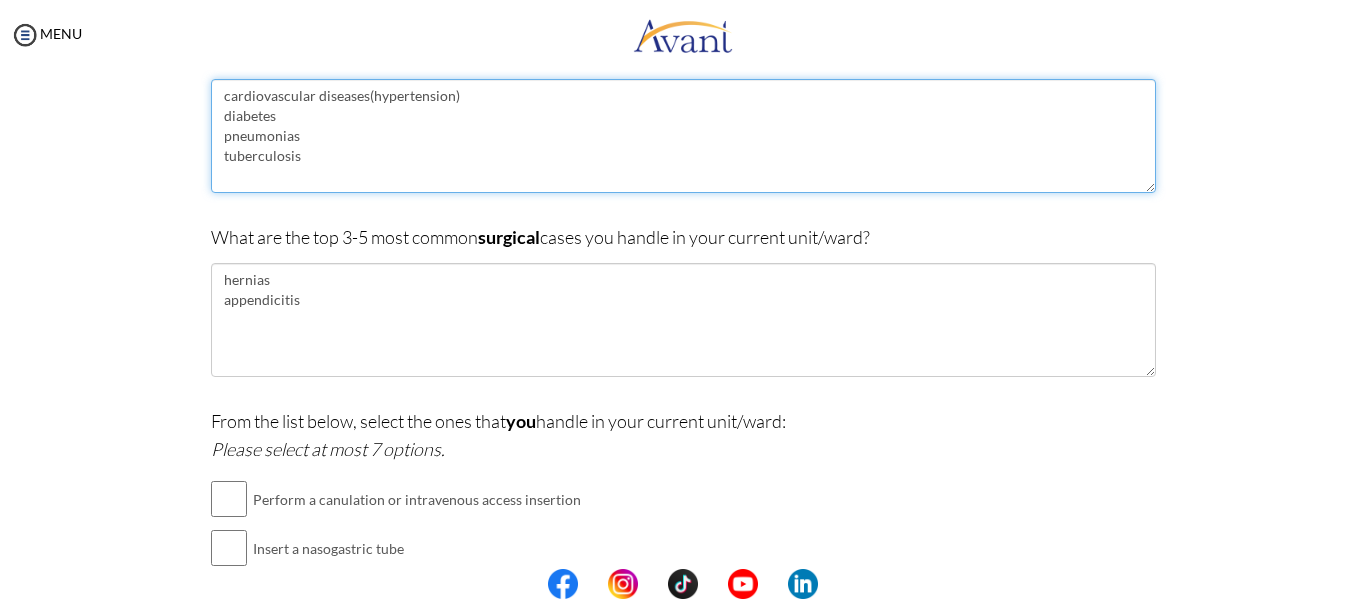 type on "cardiovascular diseases(hypertension)
diabetes
pneumonias
tuberculosis" 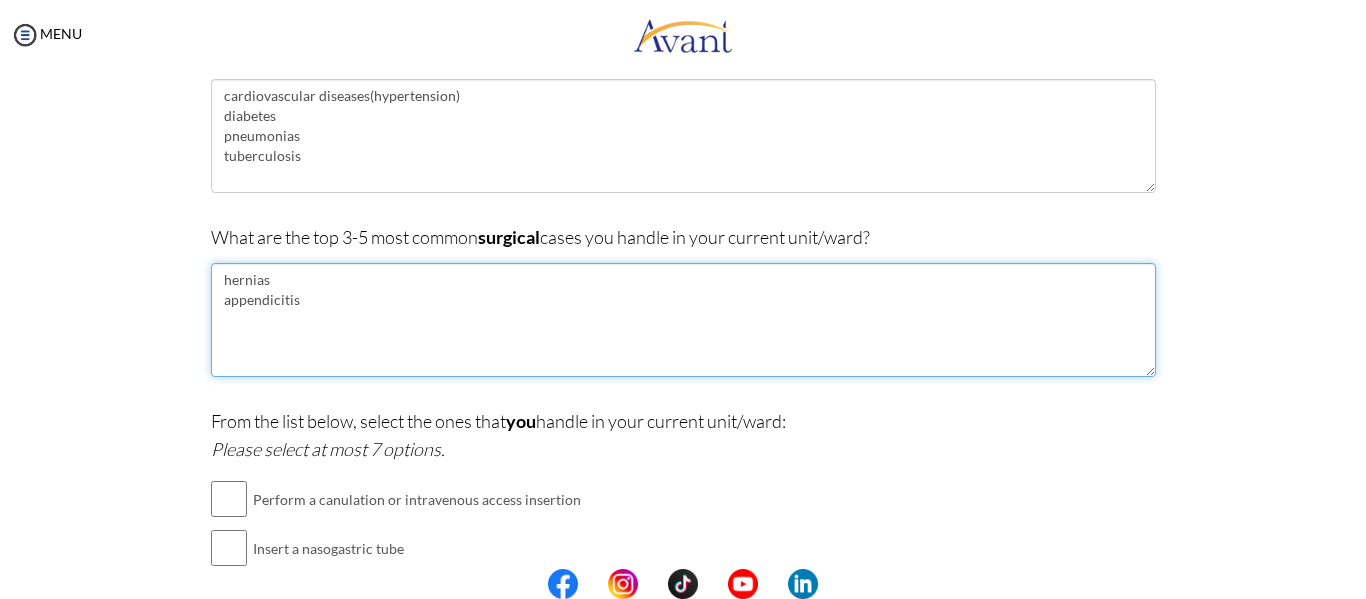 click on "hernias
appendicitis" at bounding box center [683, 320] 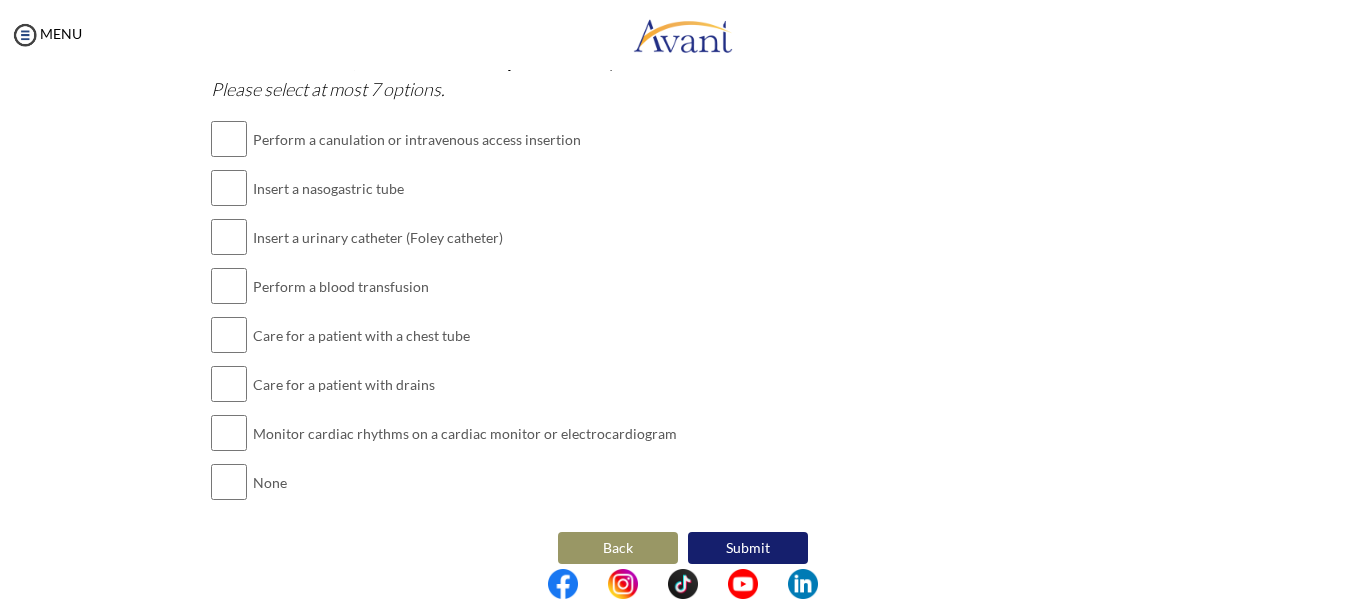 scroll, scrollTop: 584, scrollLeft: 0, axis: vertical 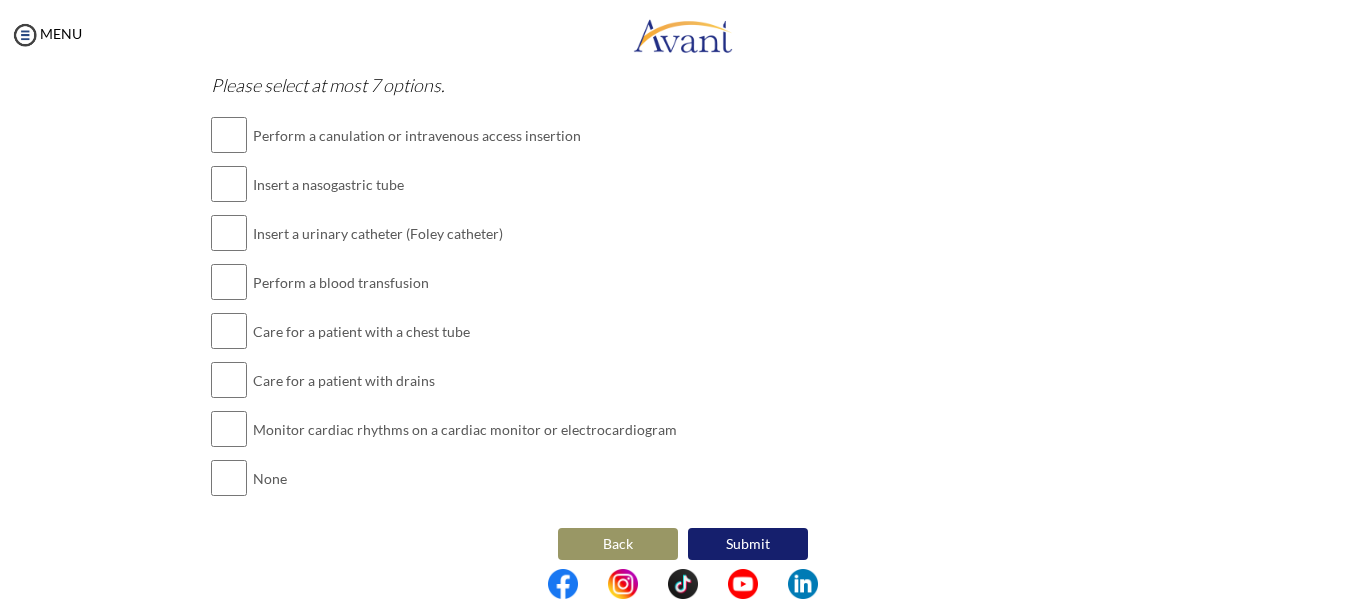 type on "hernias
appendicitis
intestinal obstruction" 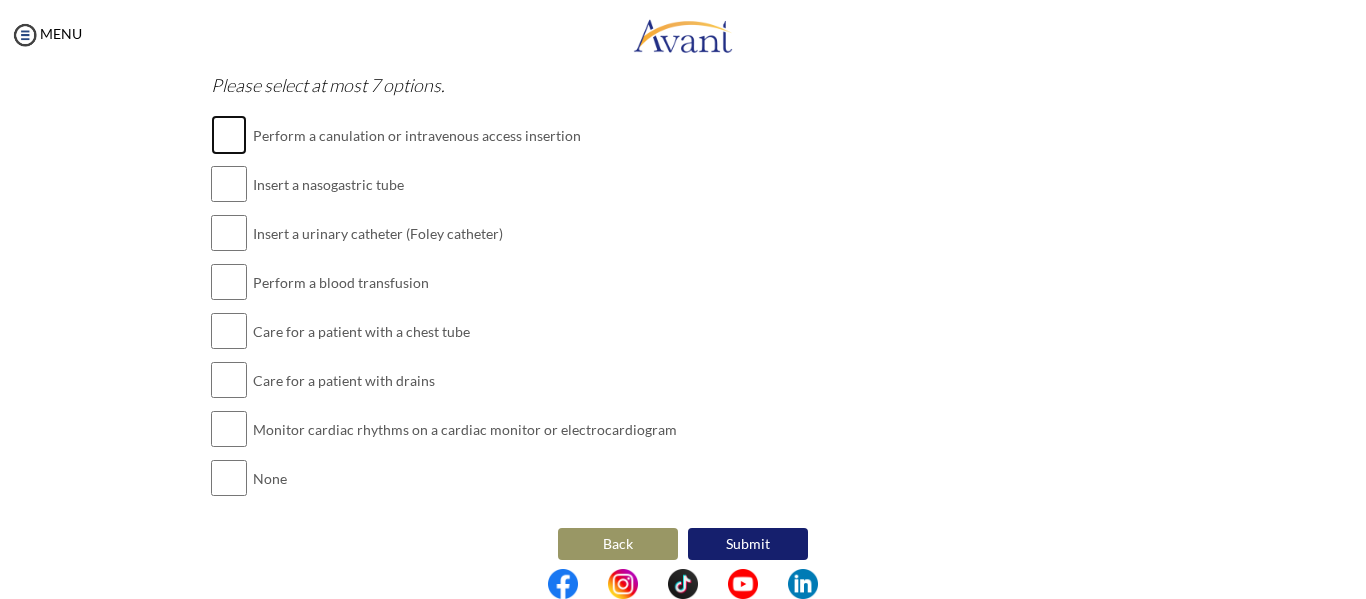 click at bounding box center [229, 135] 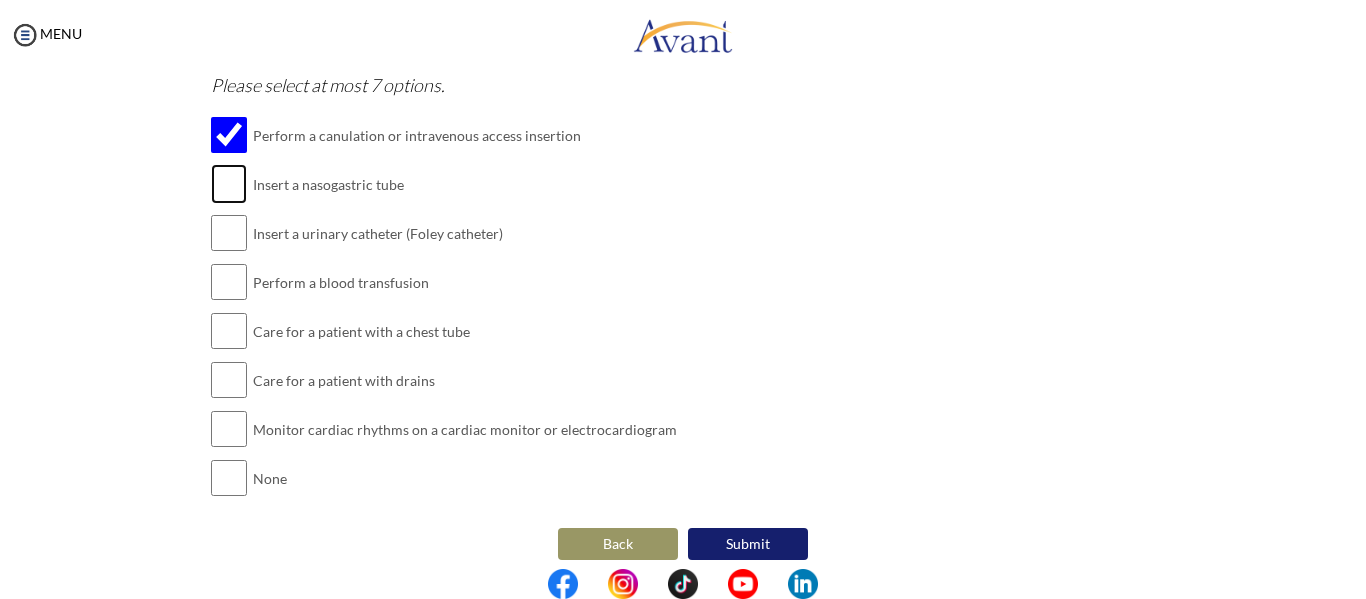 click at bounding box center [229, 184] 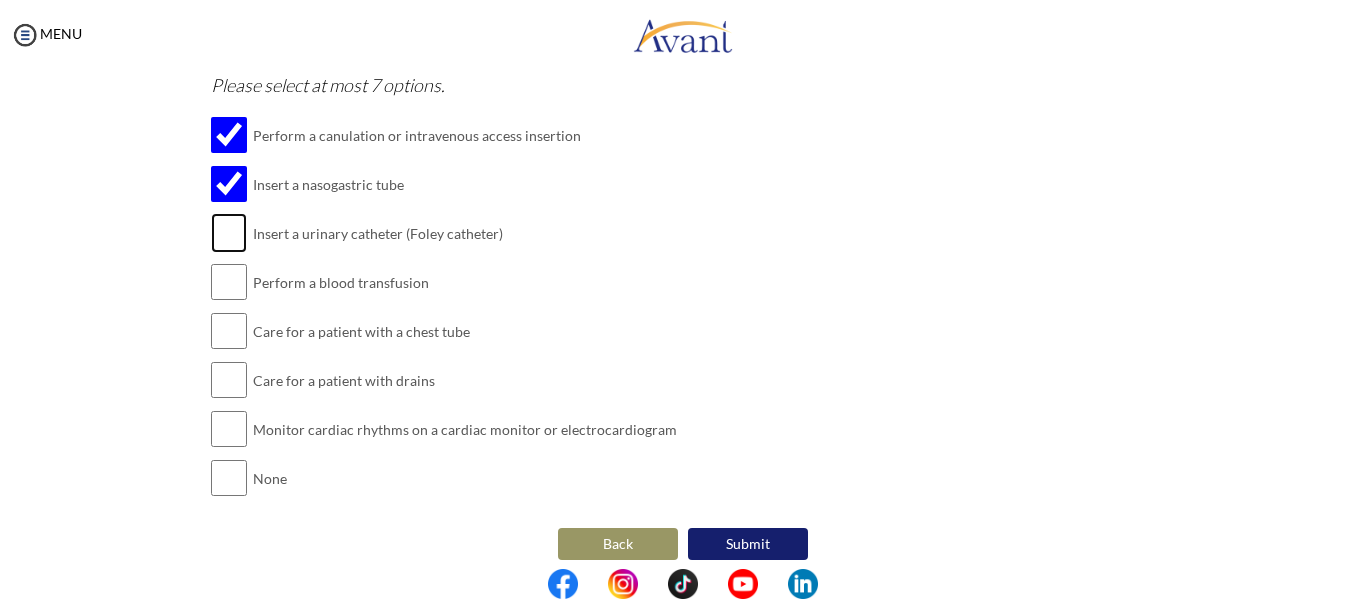 click at bounding box center [229, 233] 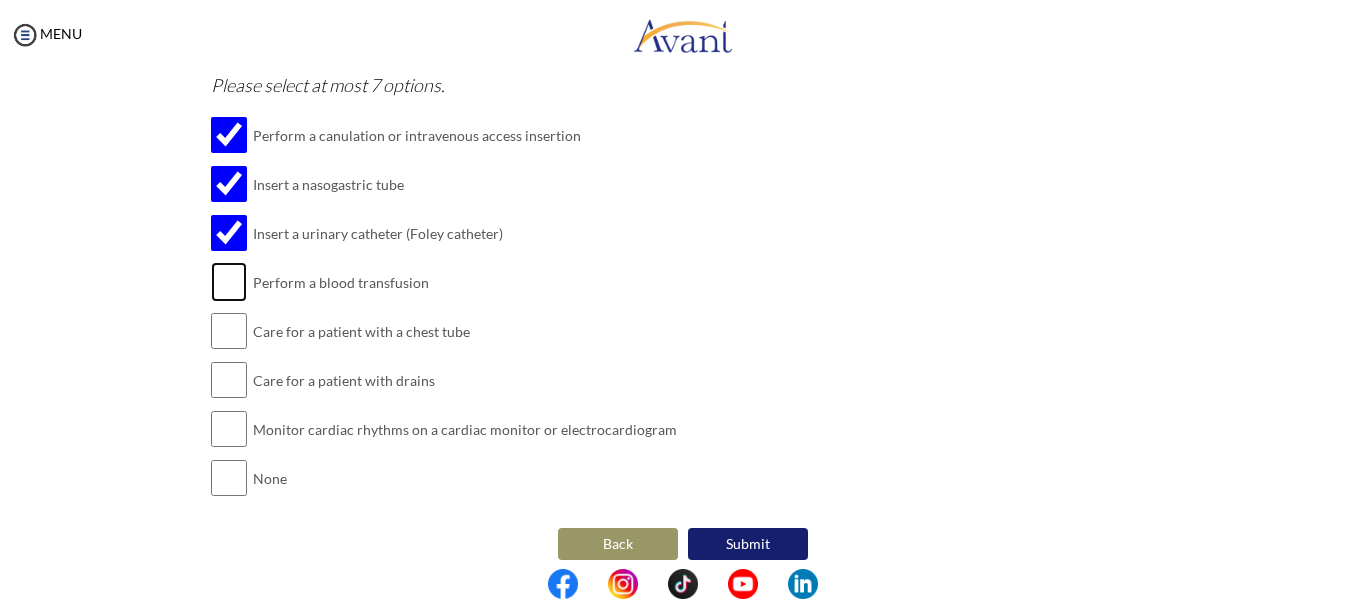 click at bounding box center (229, 282) 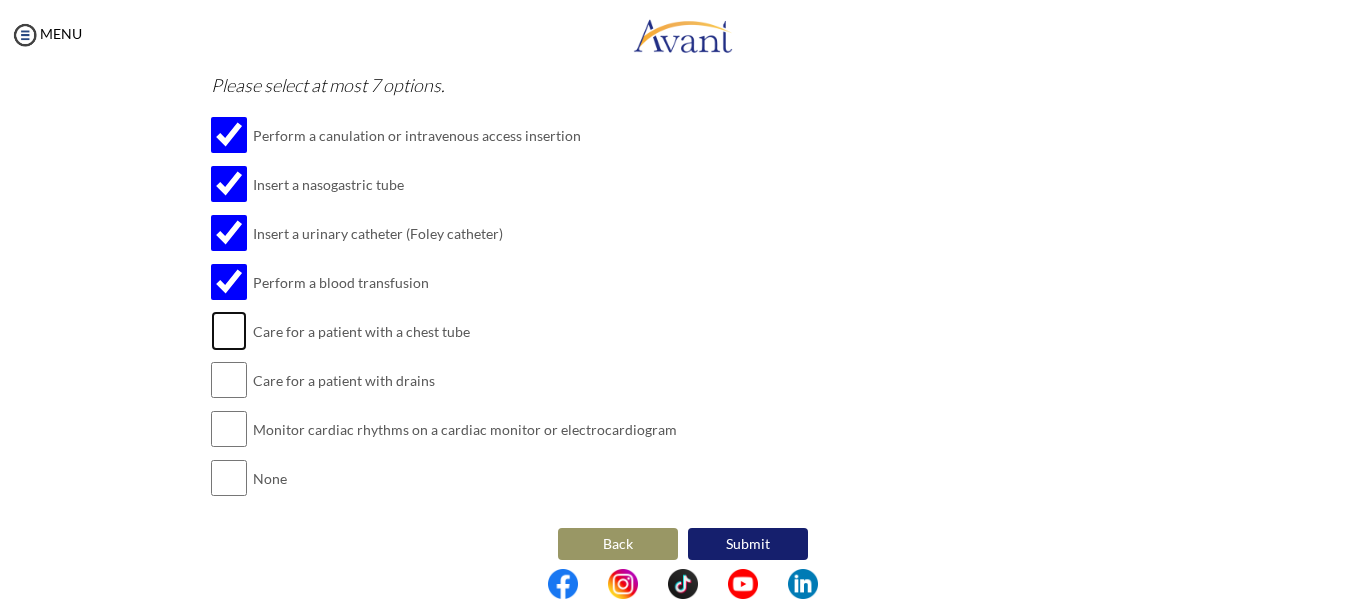 click at bounding box center [229, 331] 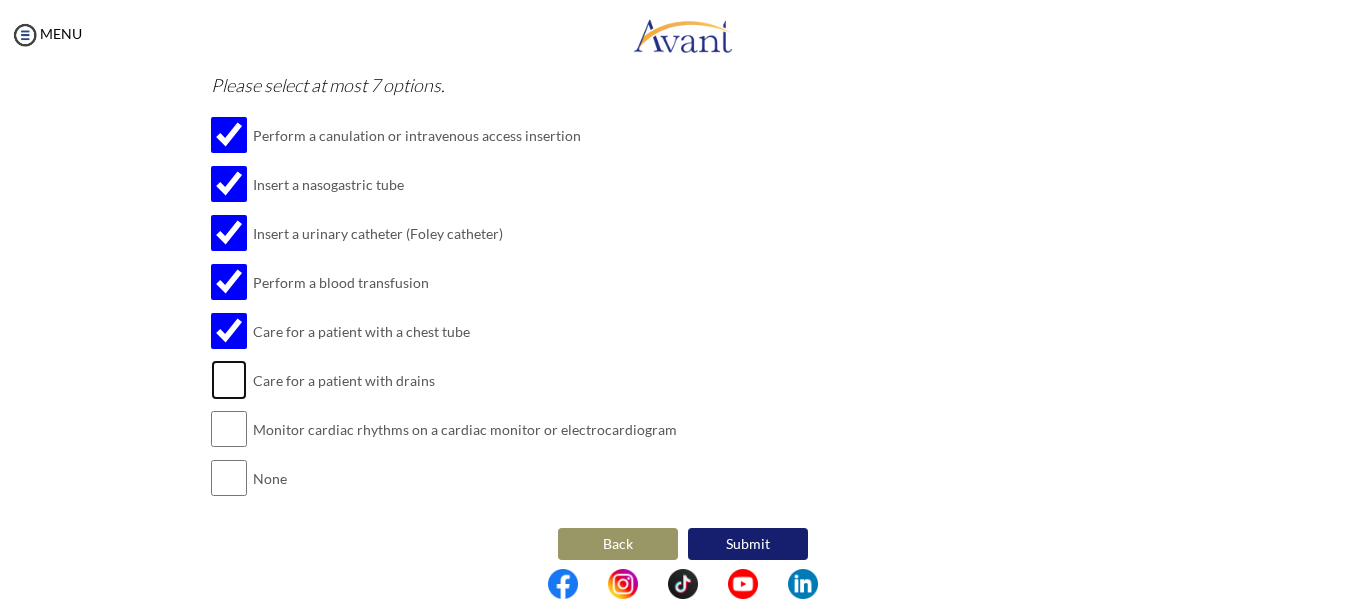 click at bounding box center [229, 380] 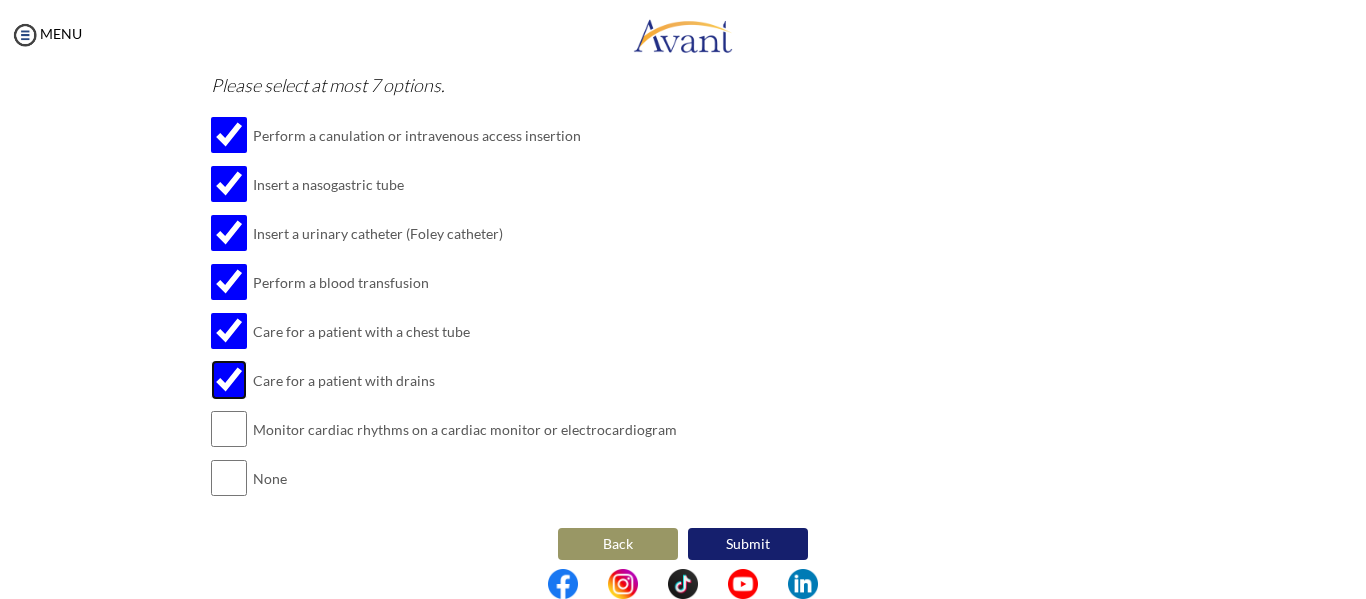 scroll, scrollTop: 600, scrollLeft: 0, axis: vertical 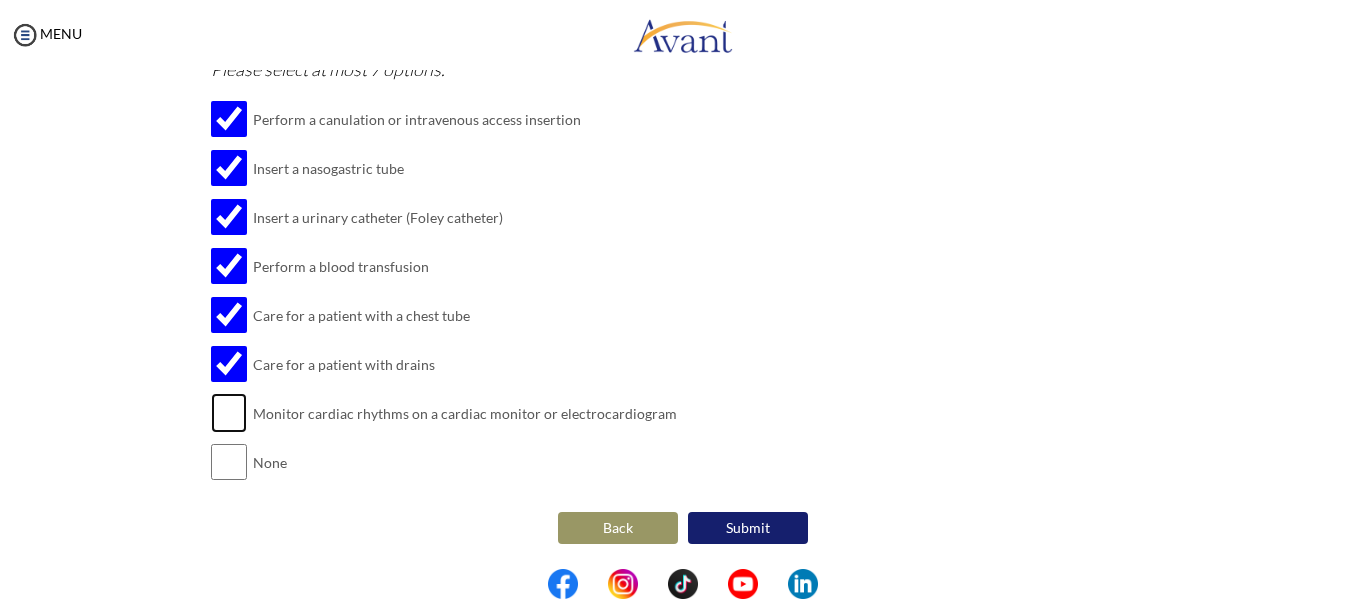 click at bounding box center [229, 413] 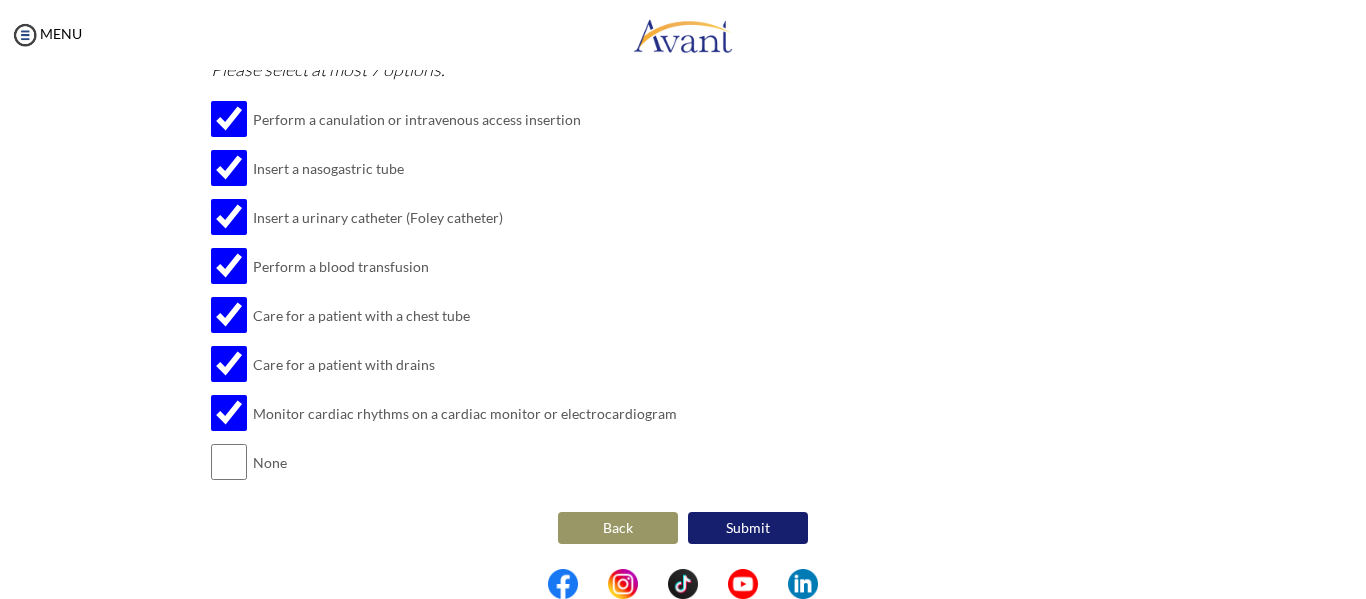 click on "Submit" at bounding box center (748, 528) 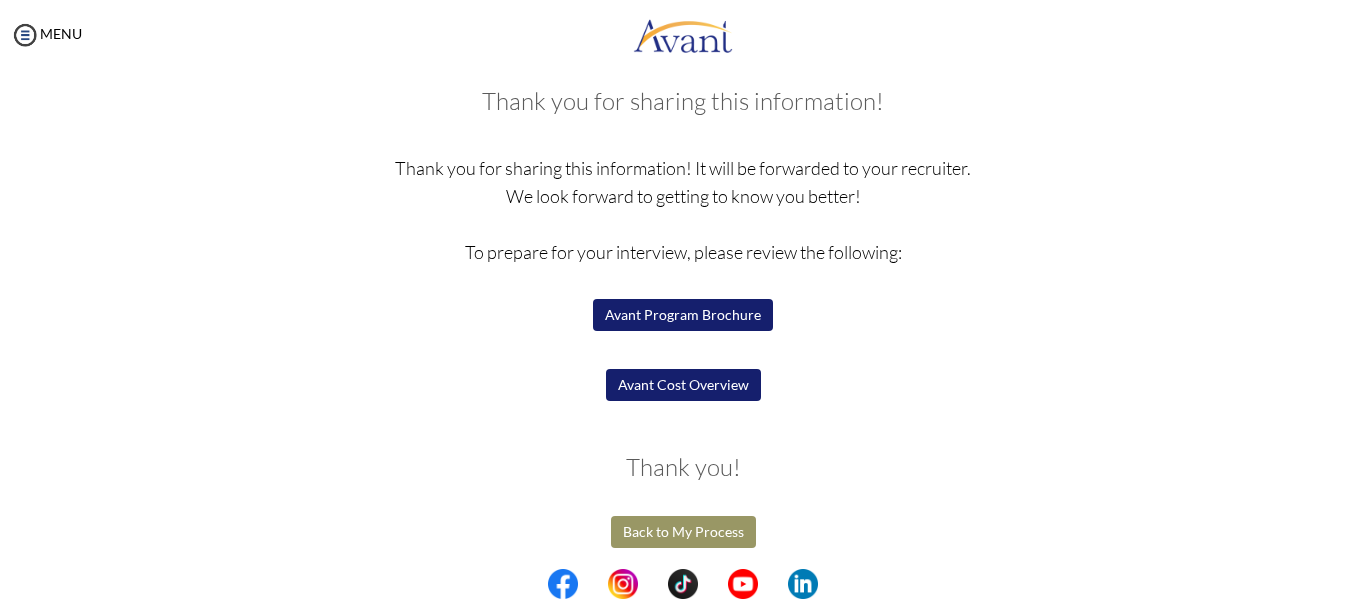 scroll, scrollTop: 109, scrollLeft: 0, axis: vertical 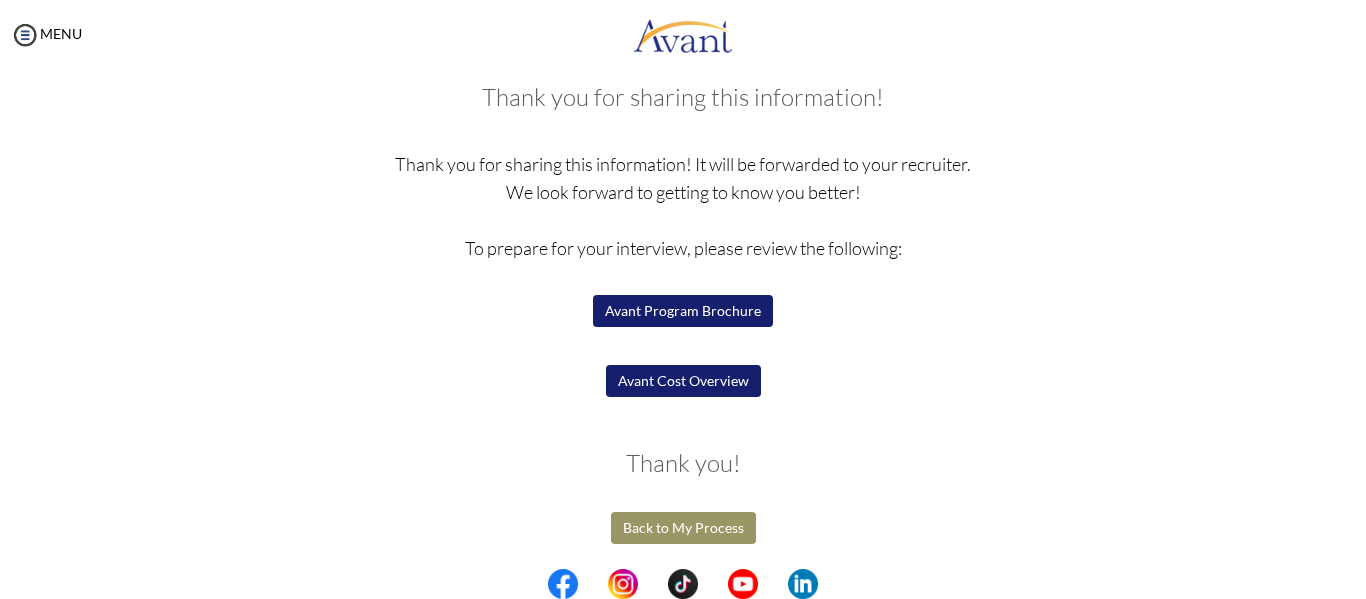 click on "Avant Program Brochure" at bounding box center (683, 311) 